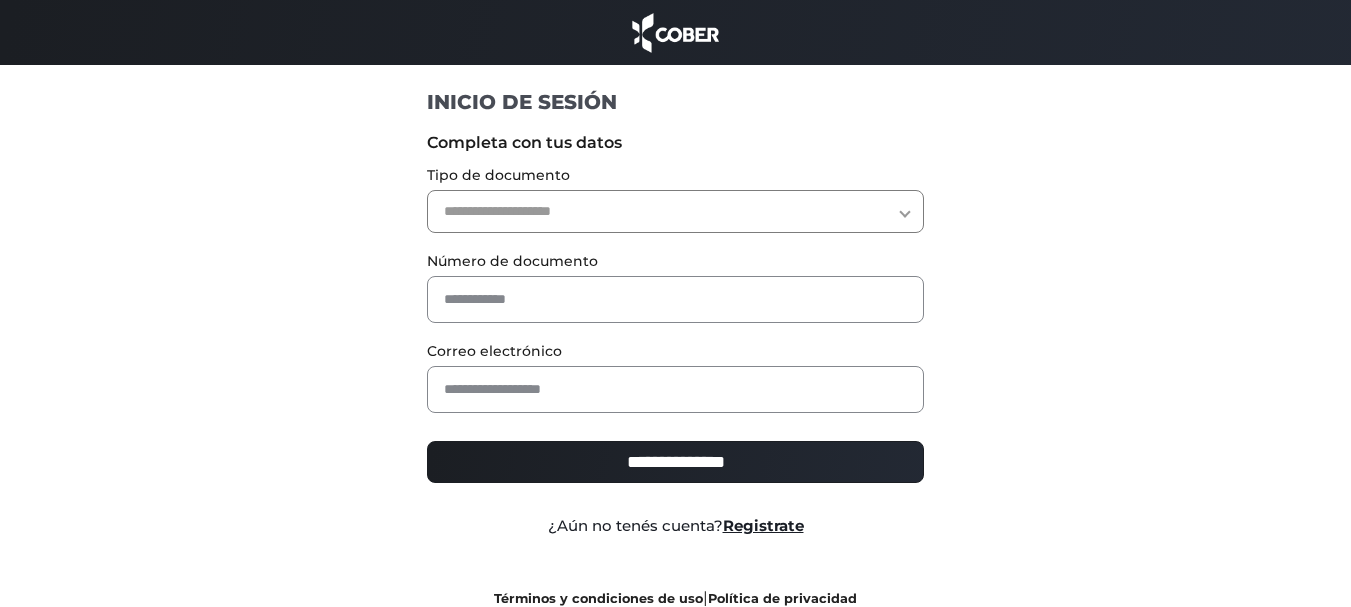 click on "**********" at bounding box center (675, 211) 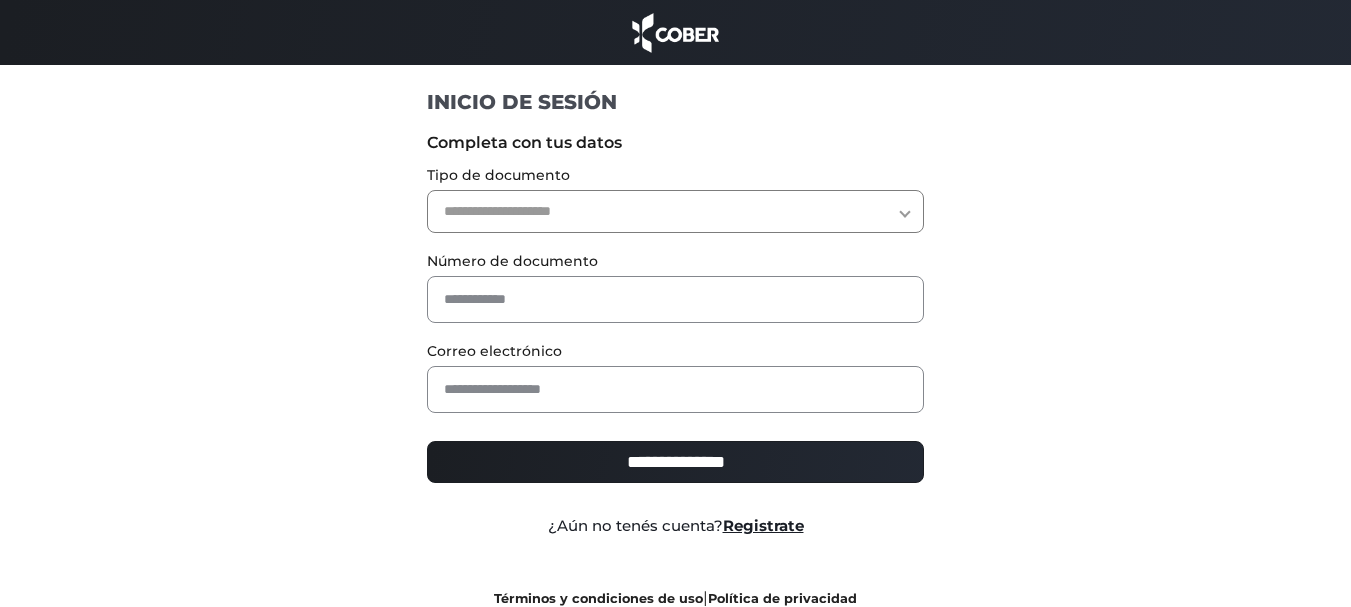 select on "***" 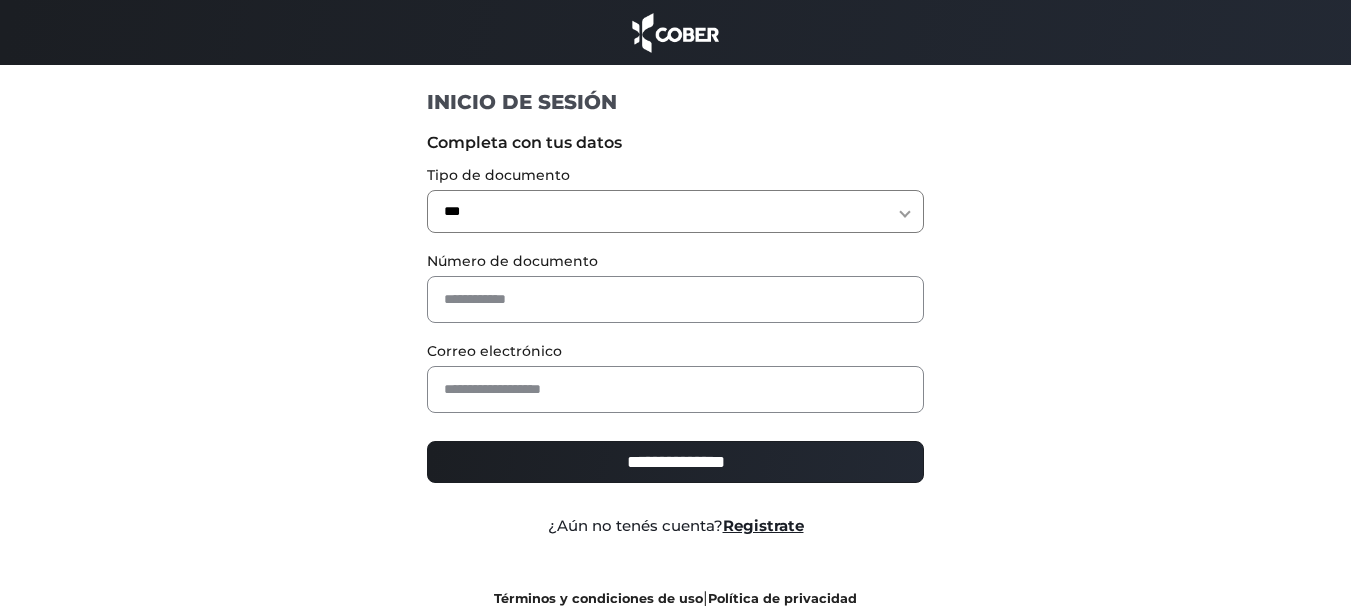 click on "**********" at bounding box center [675, 211] 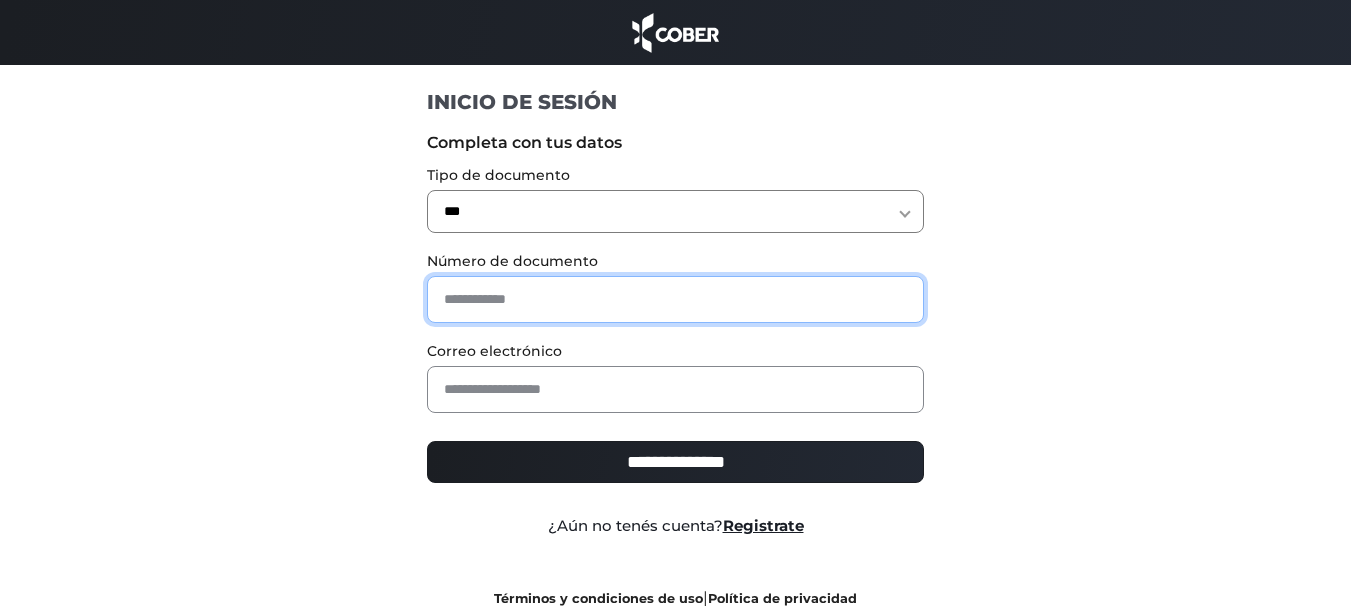 click at bounding box center (675, 299) 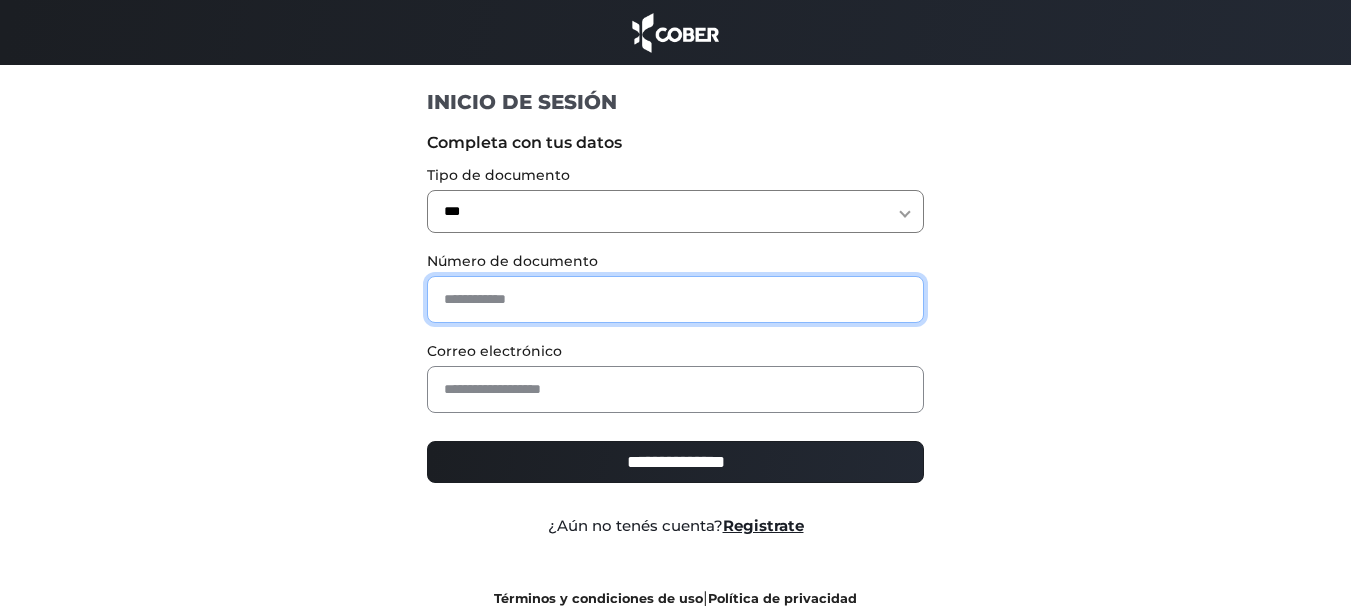 type on "********" 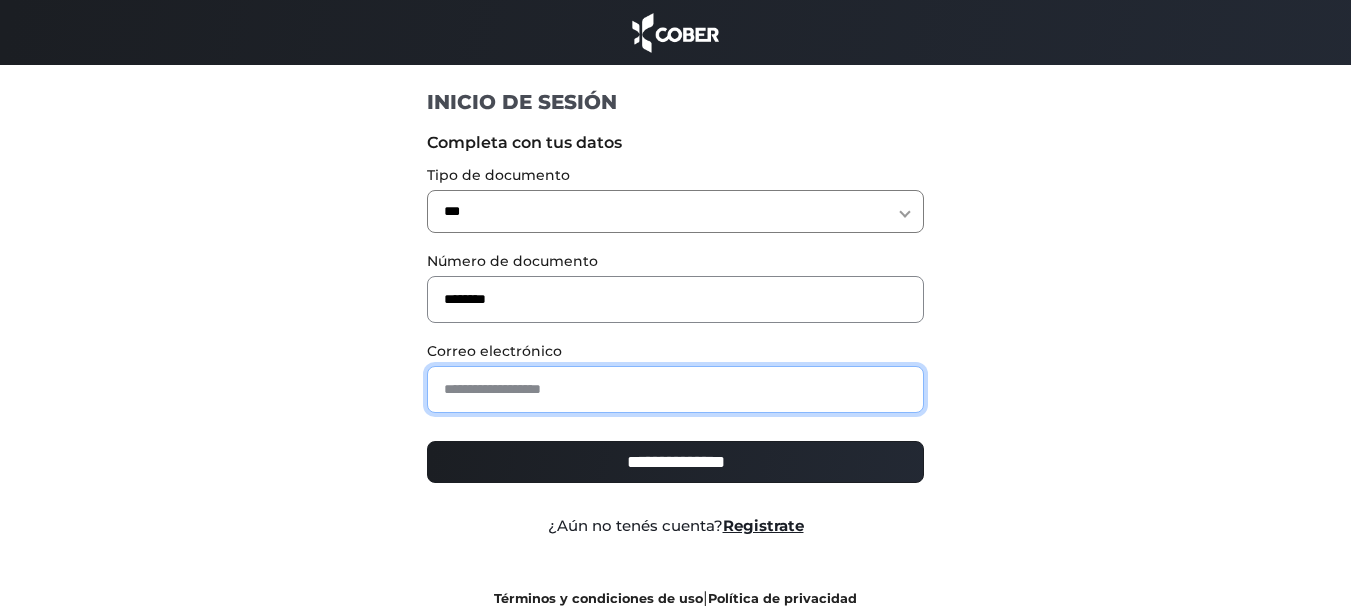 click at bounding box center [675, 389] 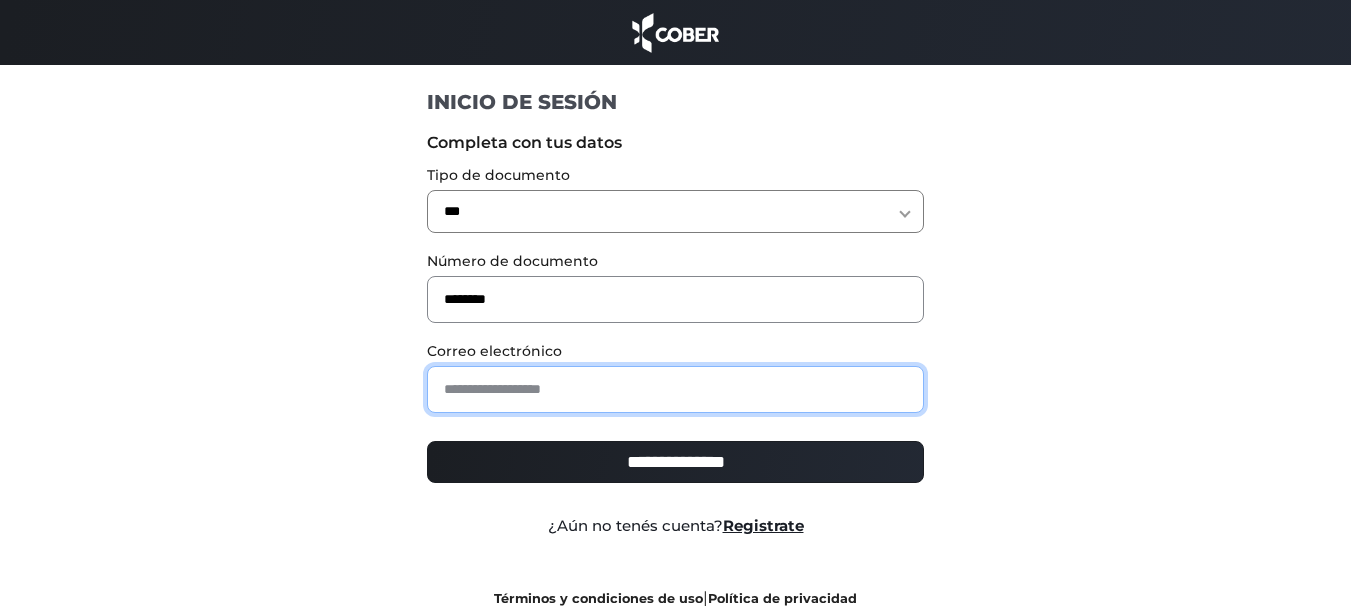type on "**********" 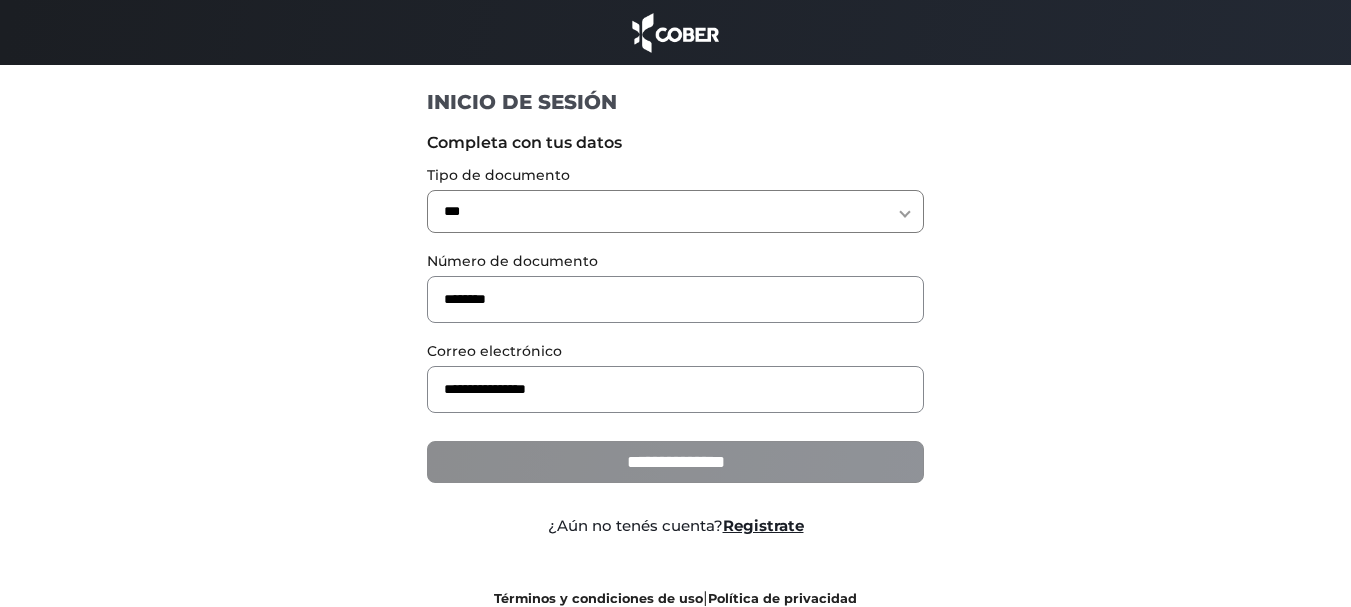 click on "**********" at bounding box center (675, 462) 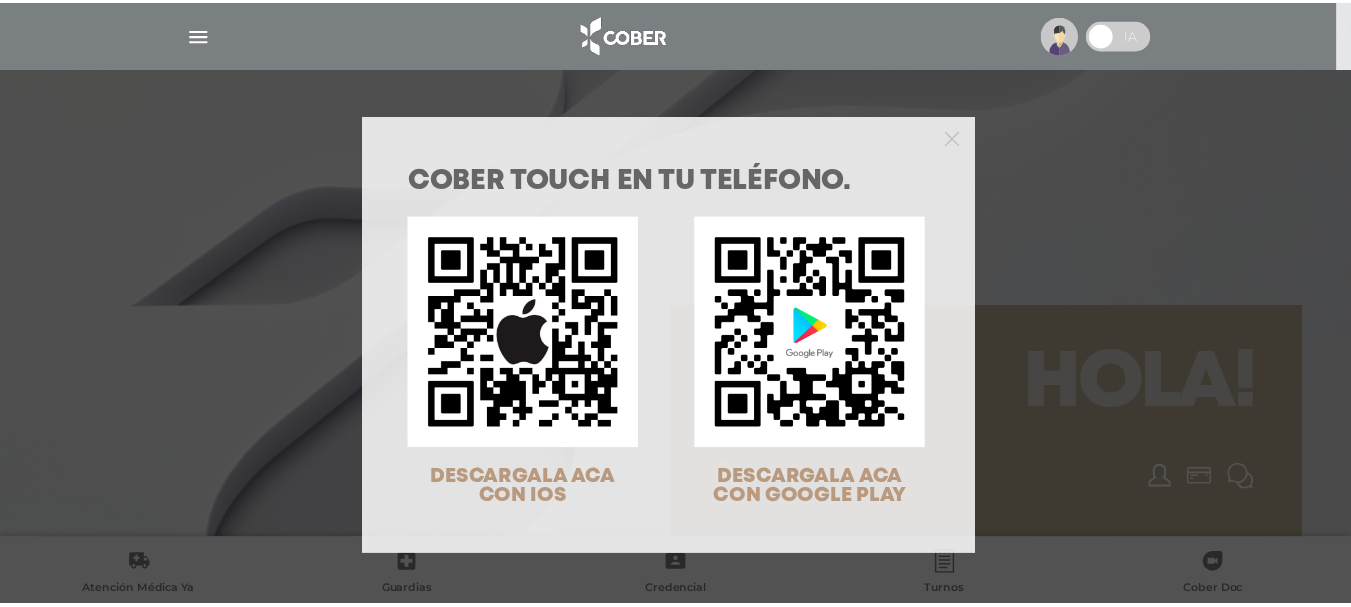 scroll, scrollTop: 0, scrollLeft: 0, axis: both 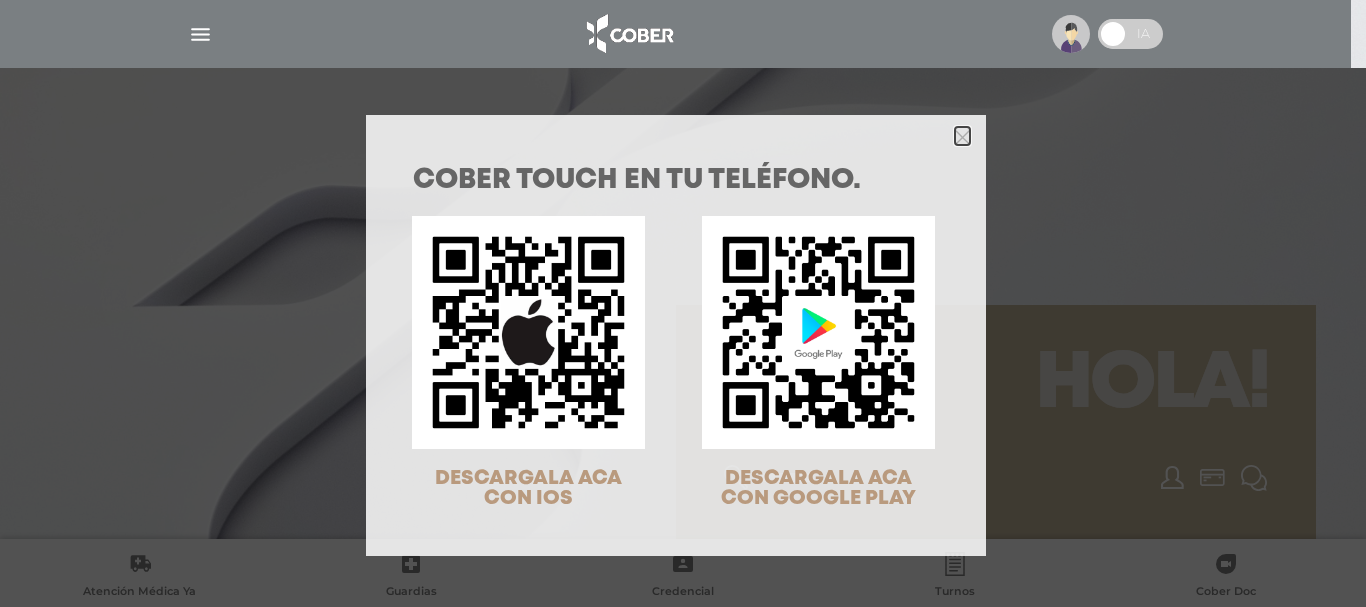 click at bounding box center [962, 137] 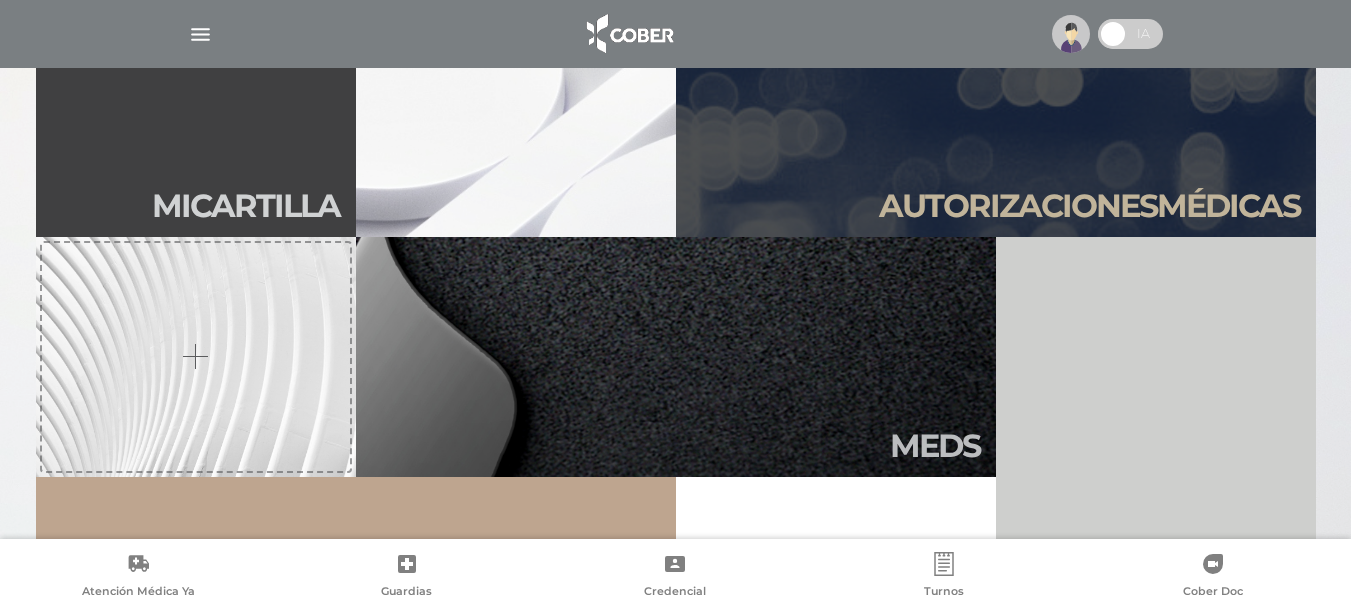 scroll, scrollTop: 518, scrollLeft: 0, axis: vertical 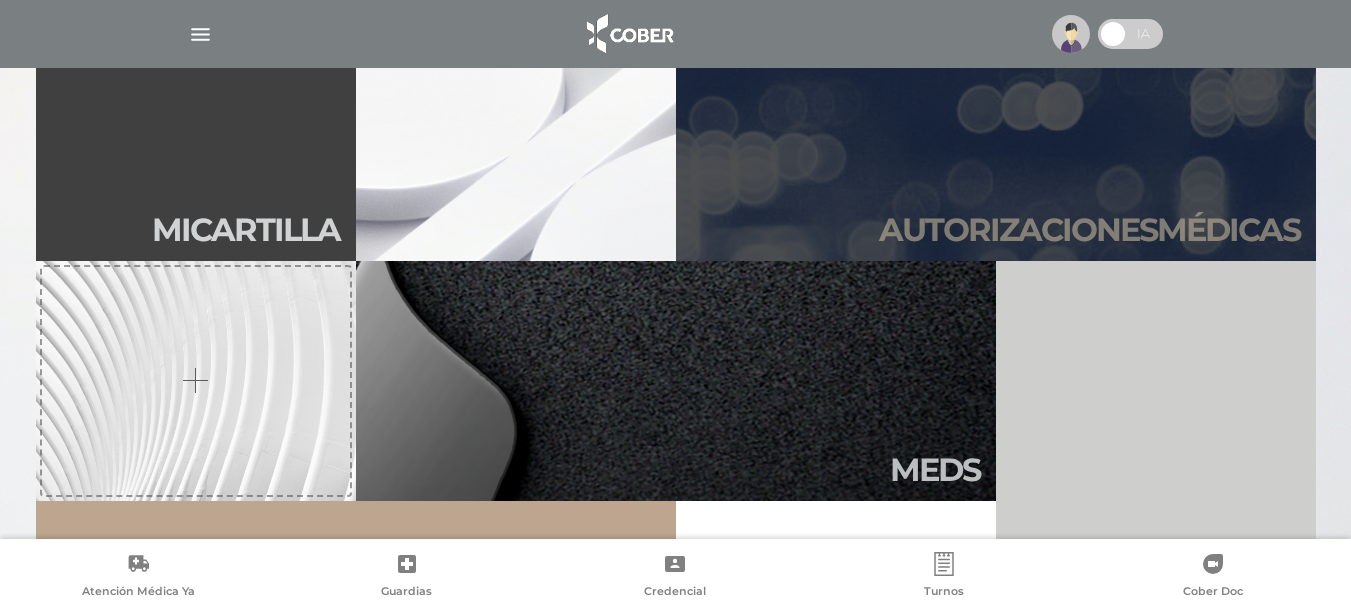 click on "Autori zaciones  médicas" at bounding box center (1089, 230) 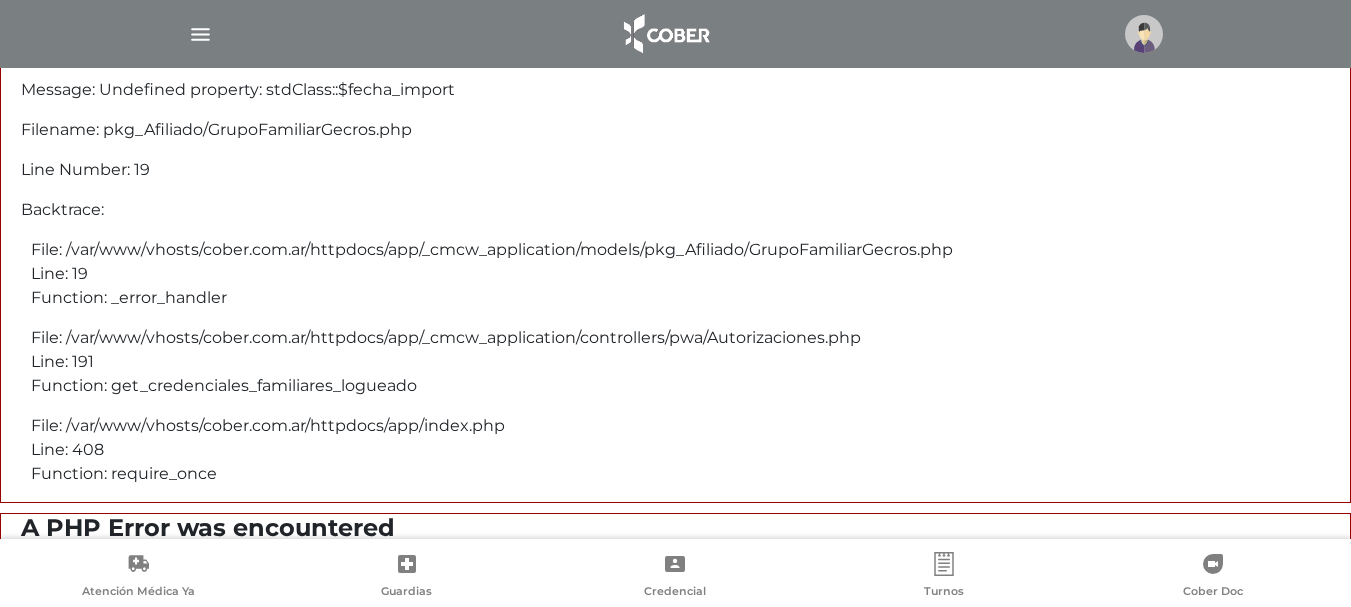 scroll, scrollTop: 0, scrollLeft: 0, axis: both 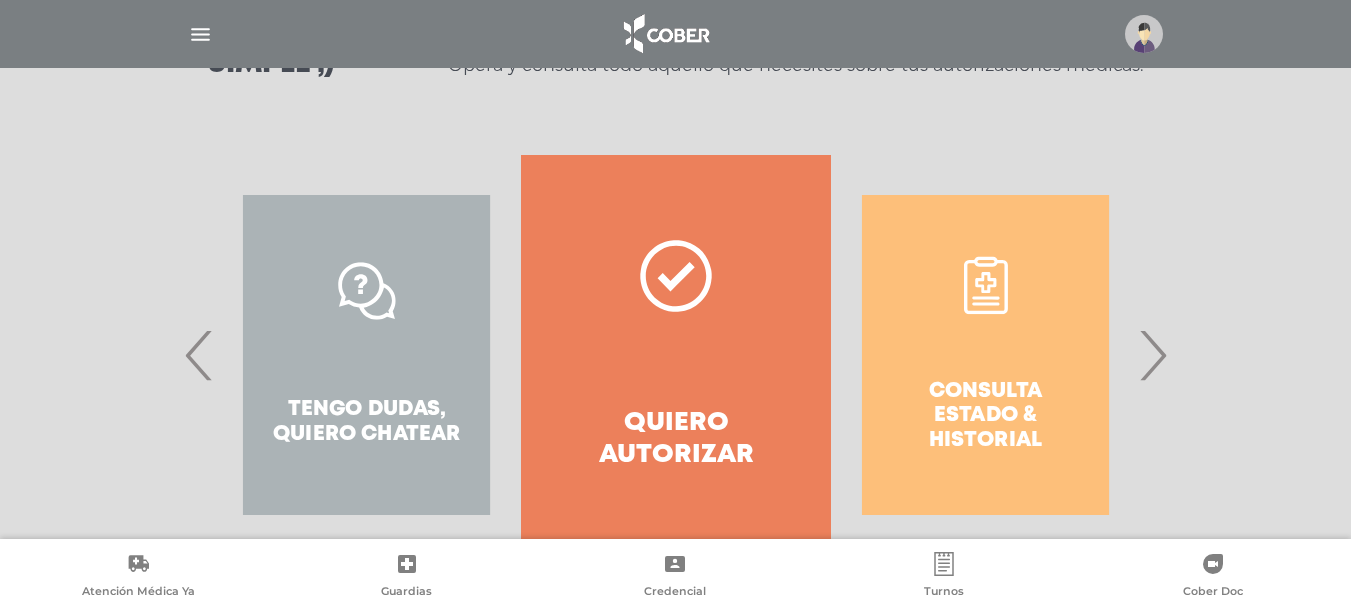 click on "Quiero autorizar" at bounding box center (675, 439) 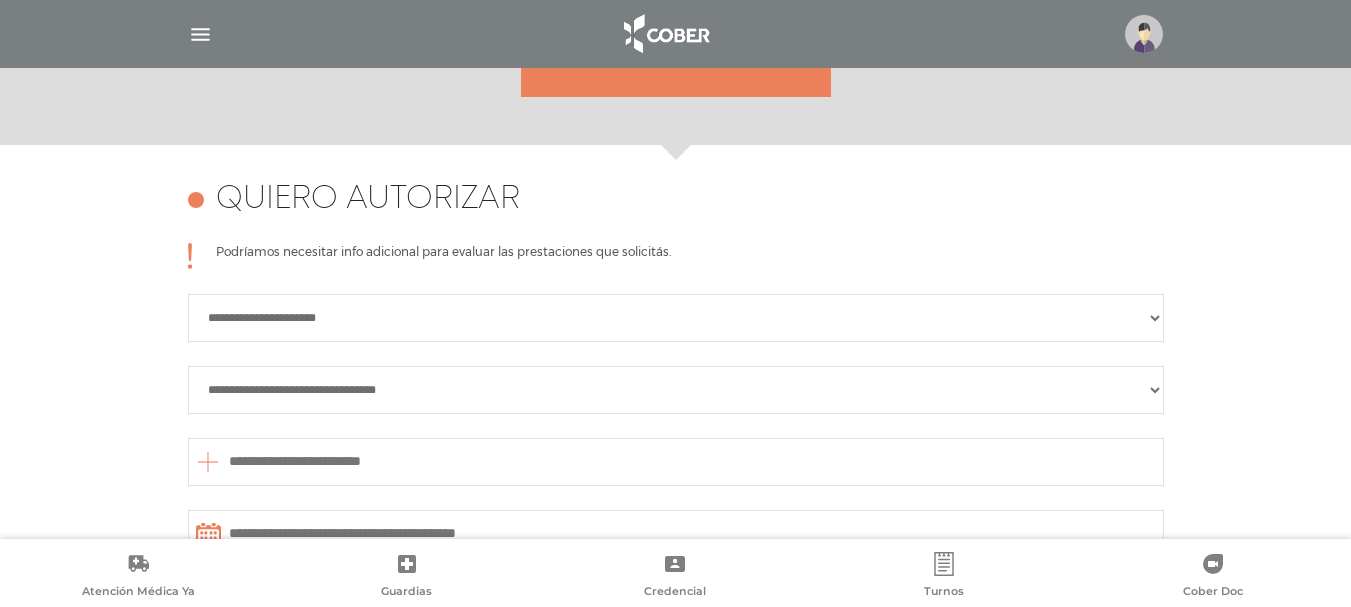 scroll, scrollTop: 3555, scrollLeft: 0, axis: vertical 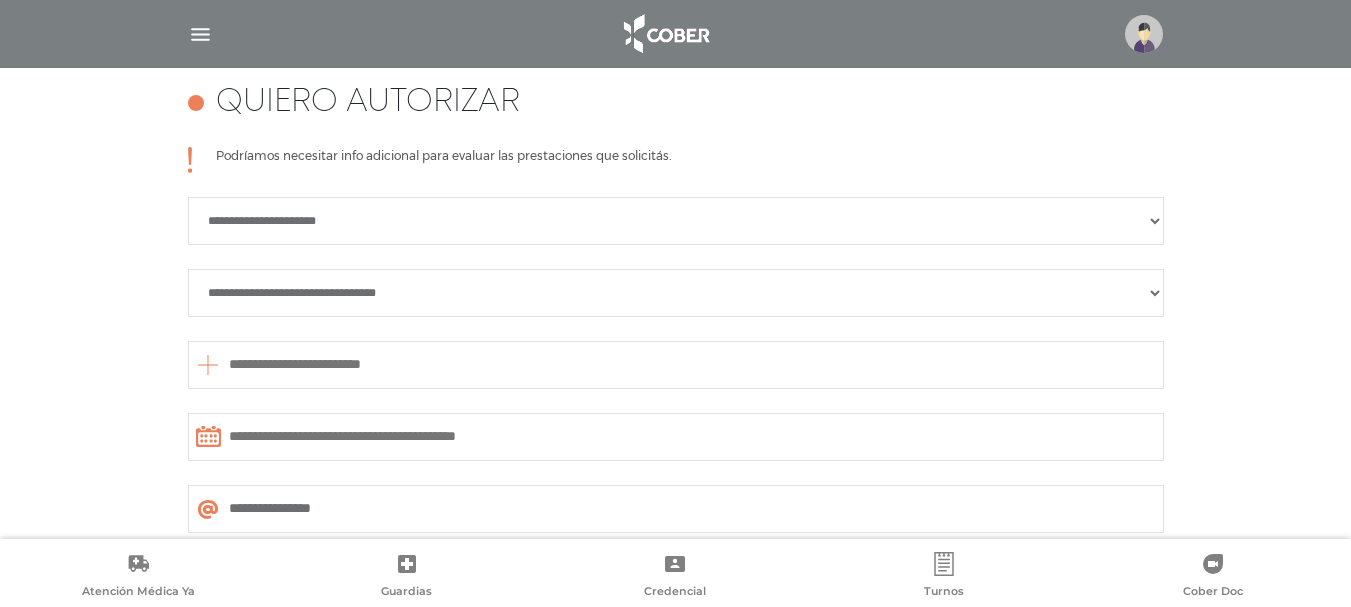 click on "[REDACTED]   [REDACTED]   [REDACTED]" at bounding box center (676, 221) 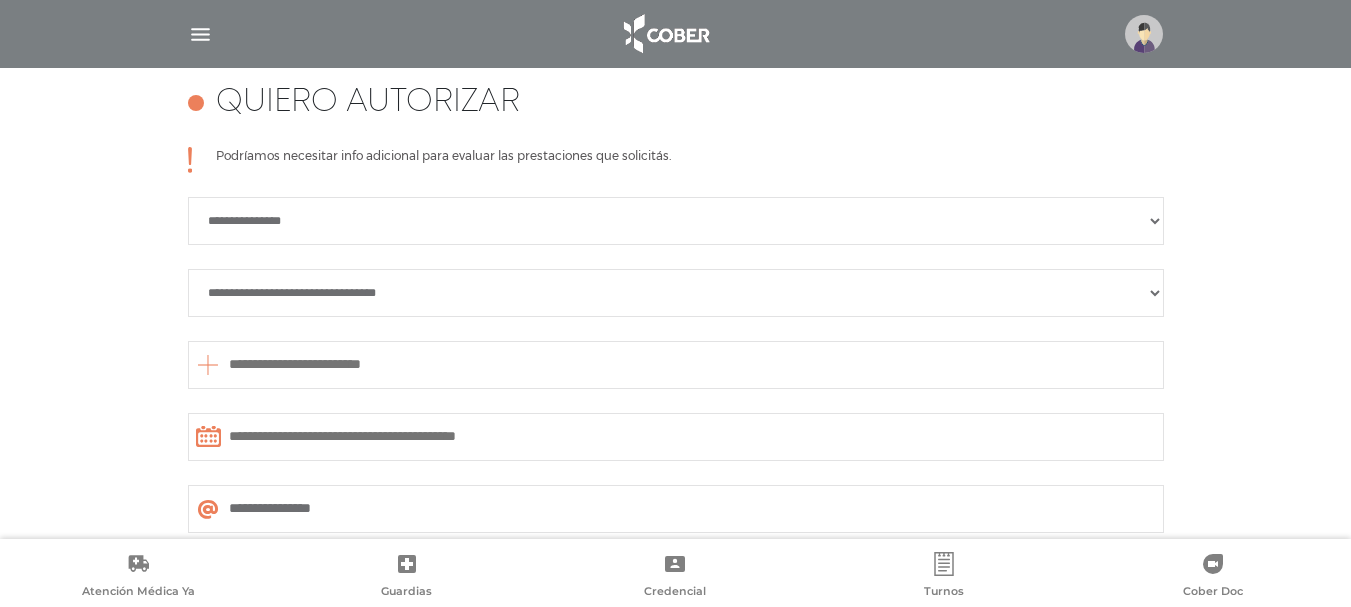 click on "**********" at bounding box center (676, 293) 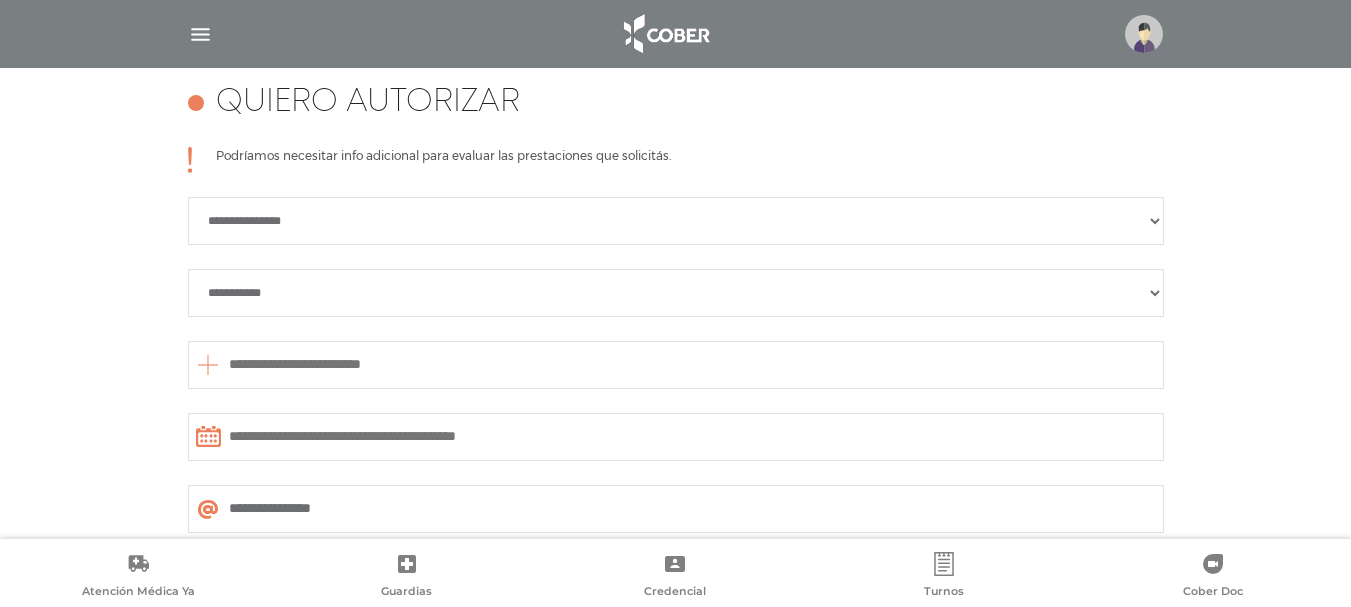 click on "**********" at bounding box center (676, 293) 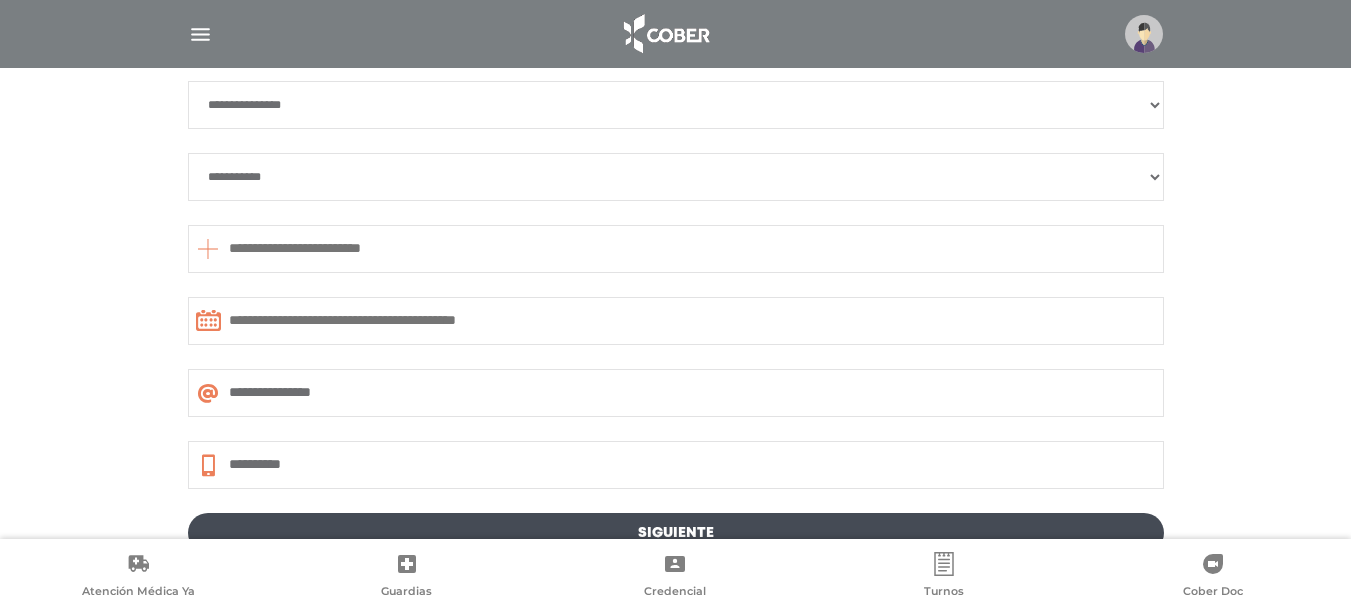 scroll, scrollTop: 3702, scrollLeft: 0, axis: vertical 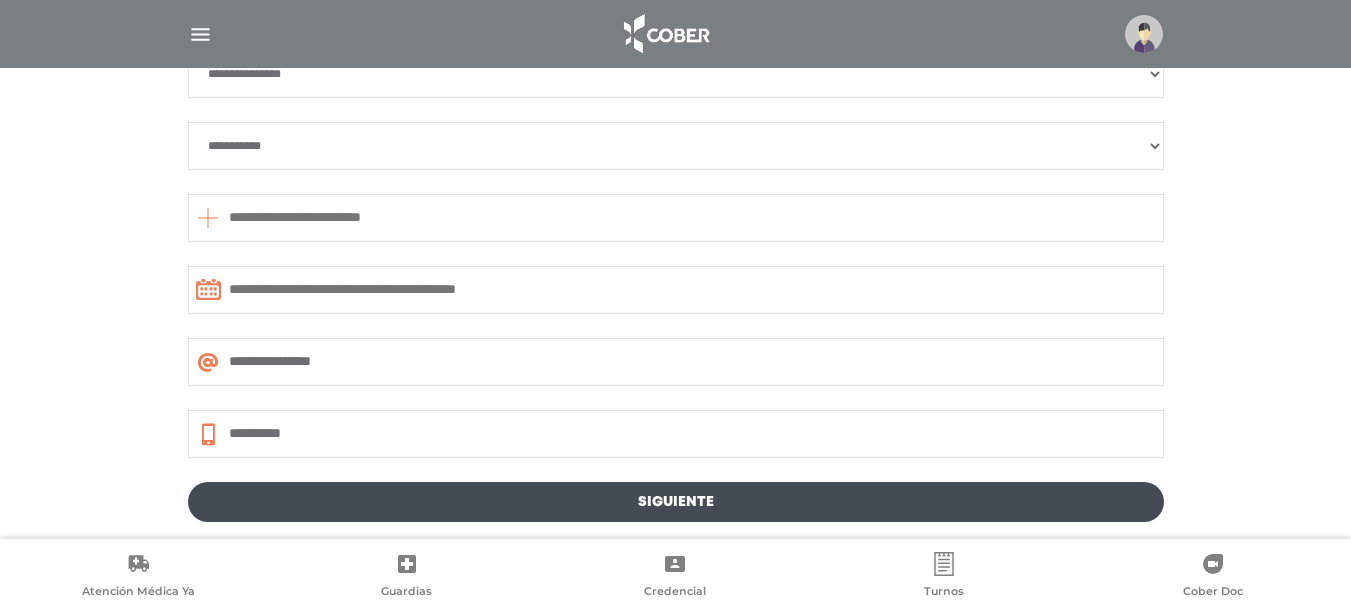 click at bounding box center [208, 218] 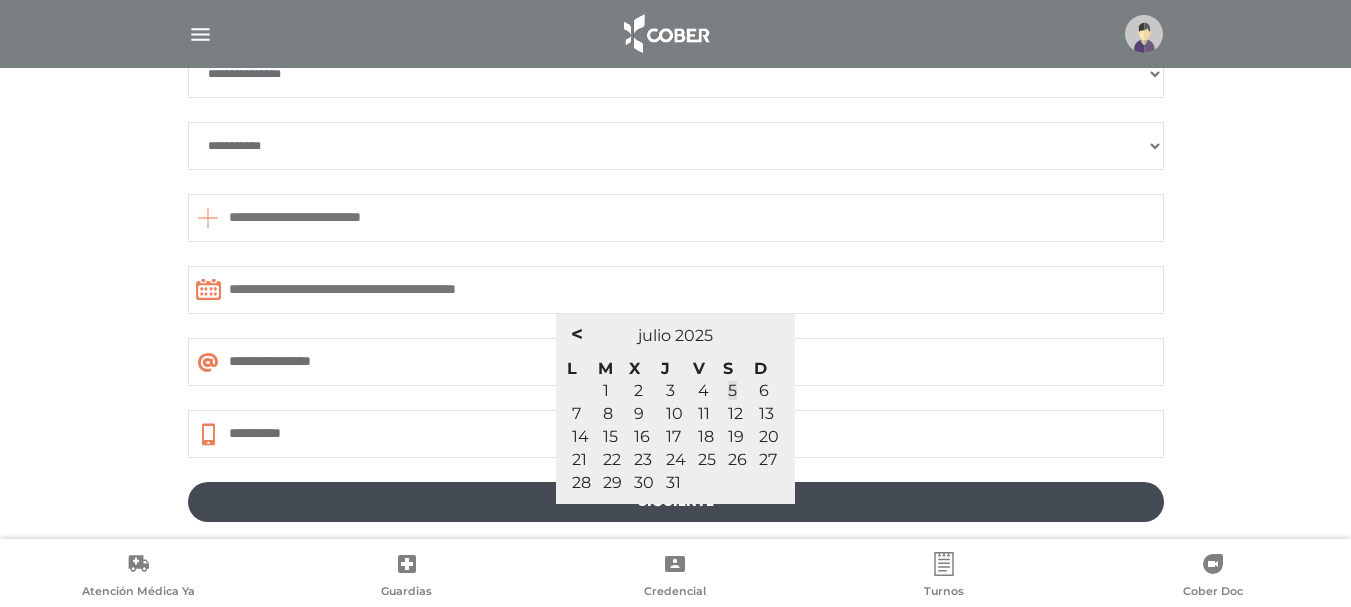 drag, startPoint x: 460, startPoint y: 263, endPoint x: 460, endPoint y: 248, distance: 15 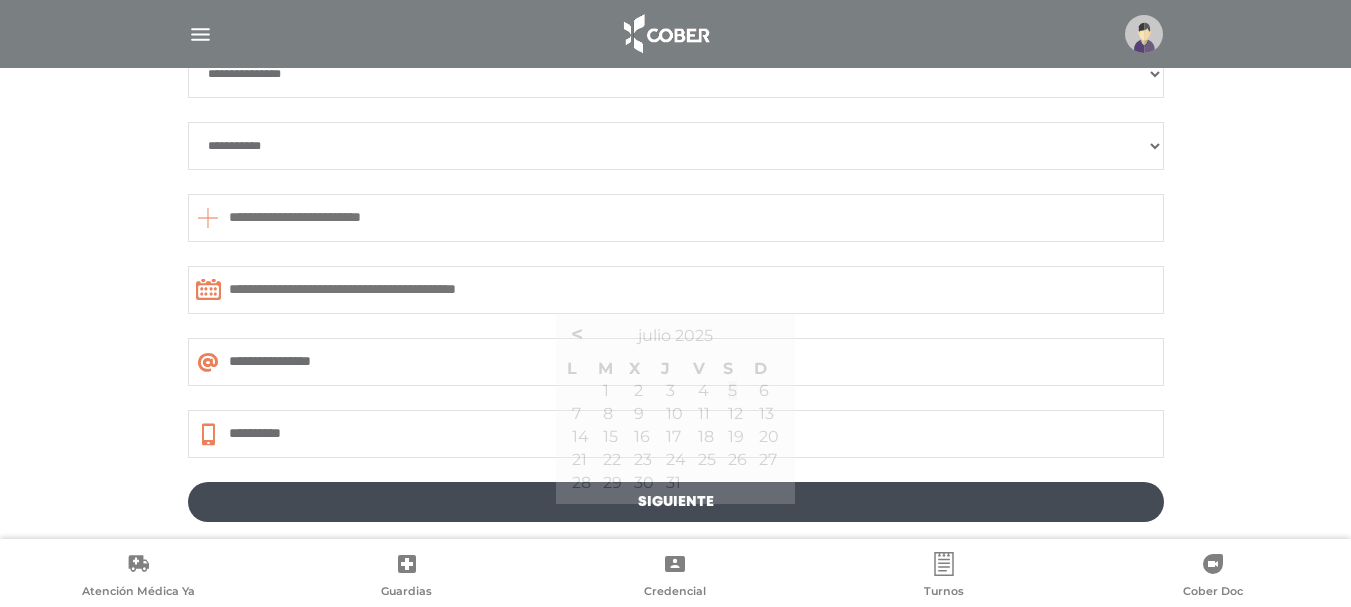 click on "**********" at bounding box center [676, 362] 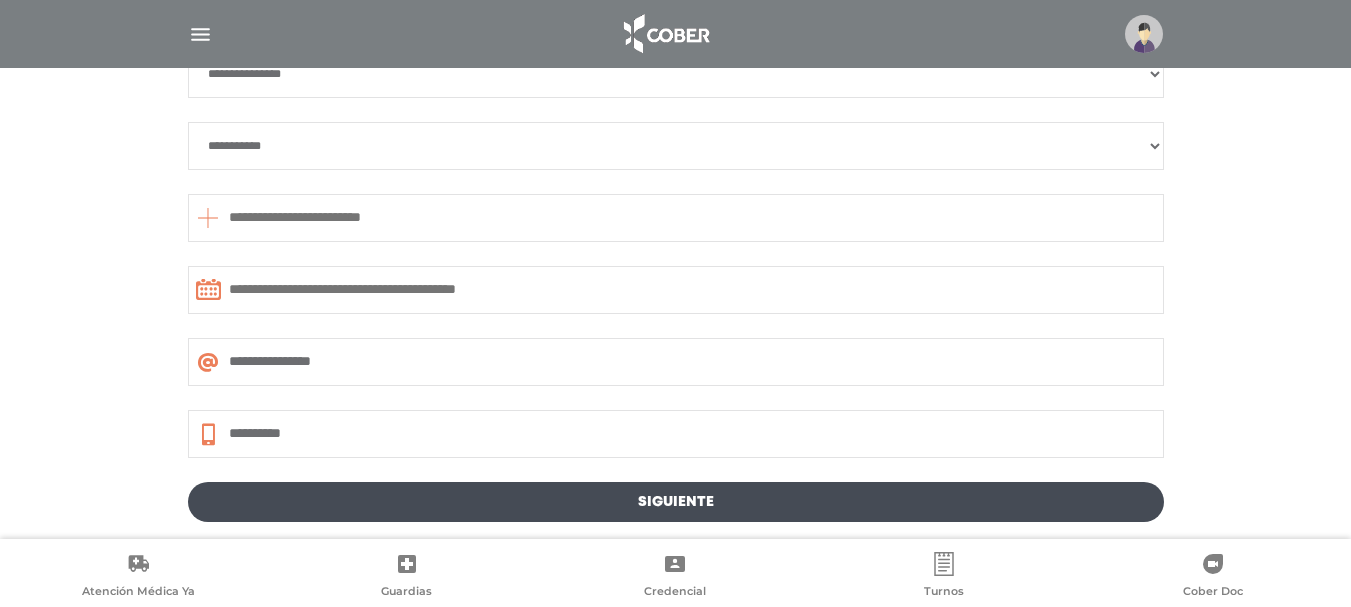 click at bounding box center (676, 218) 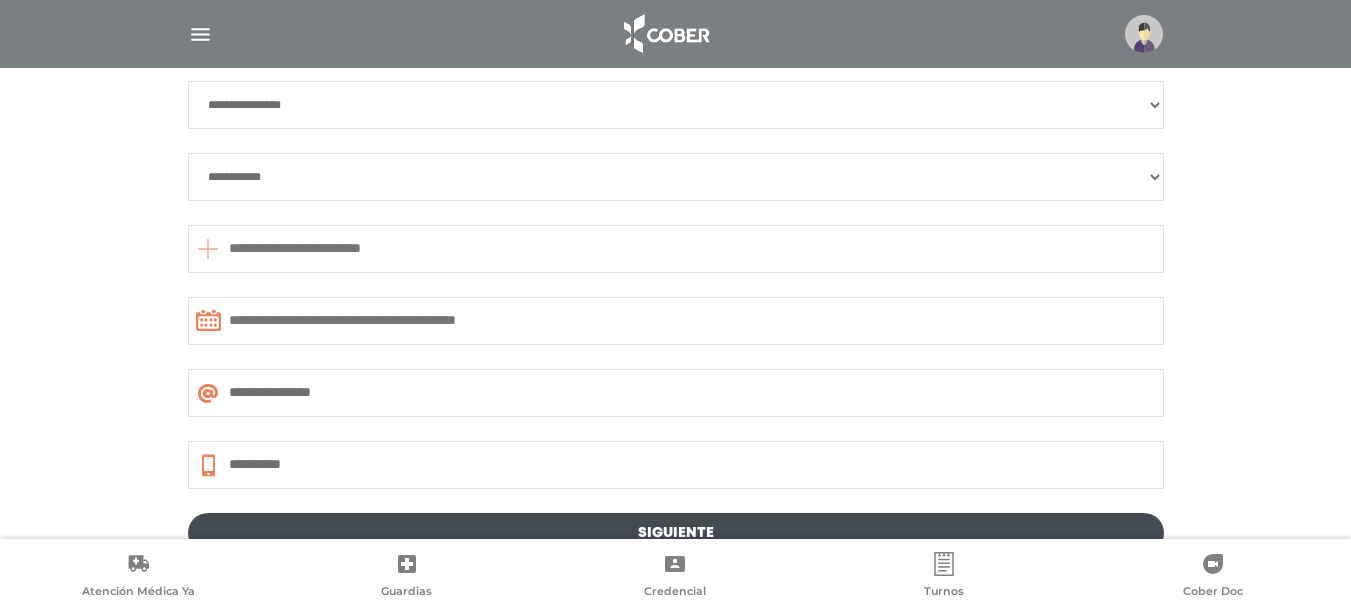 scroll, scrollTop: 3640, scrollLeft: 0, axis: vertical 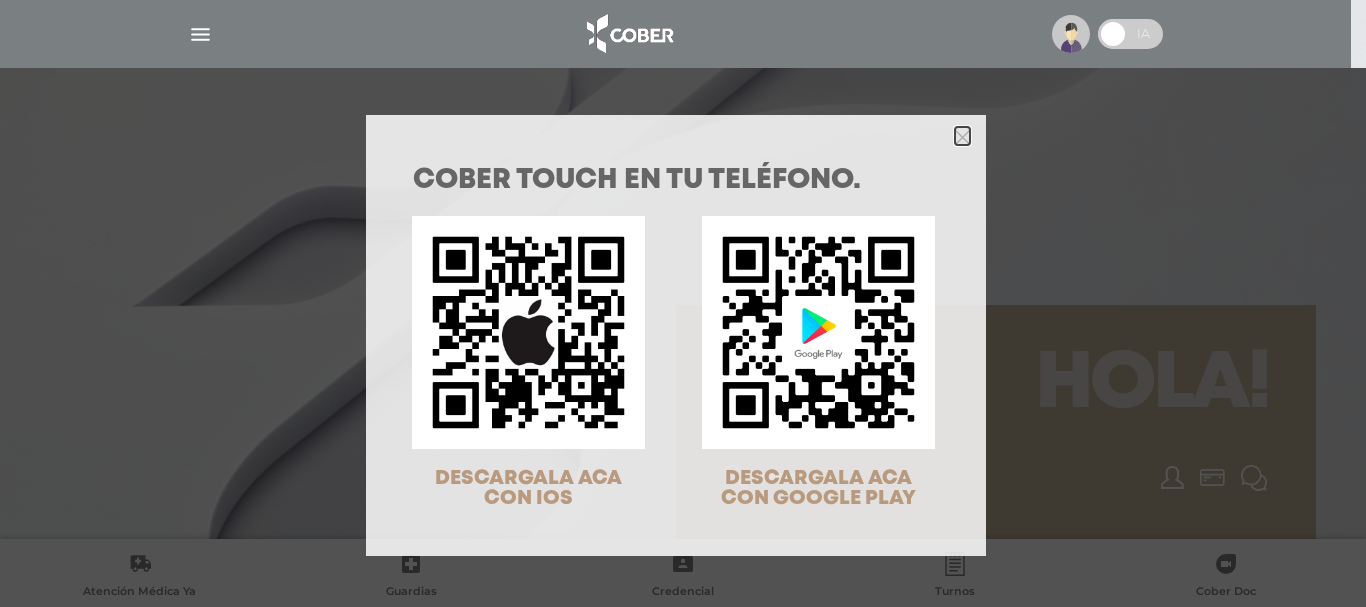 click at bounding box center (962, 137) 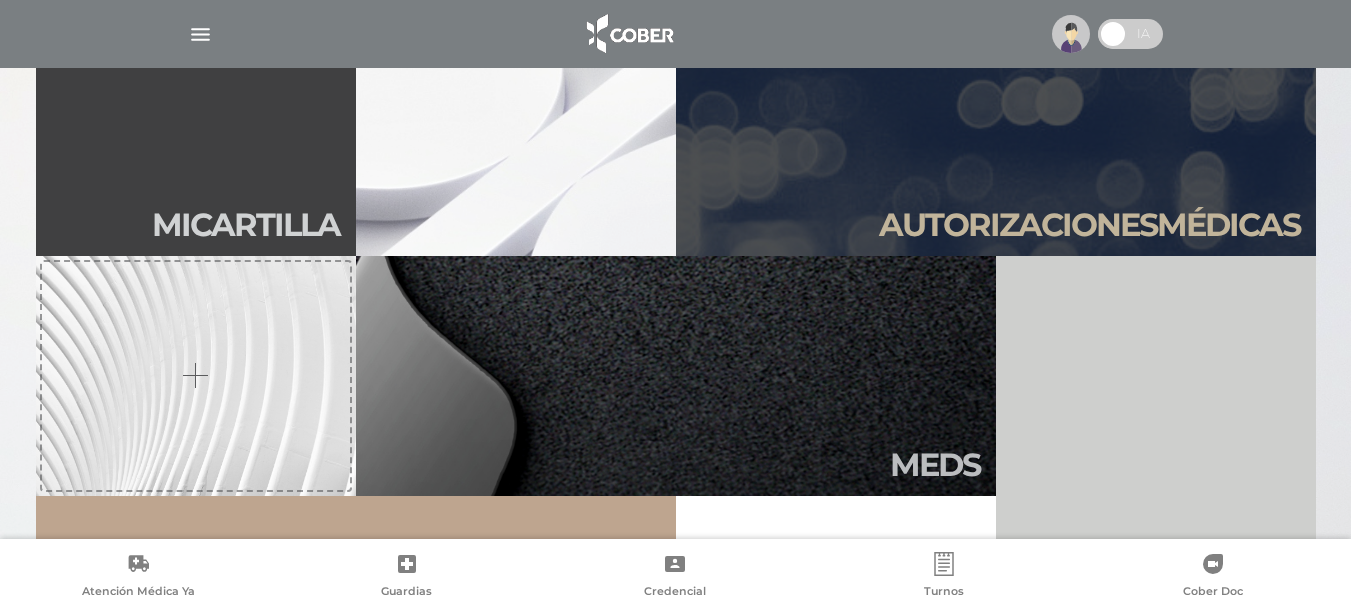 scroll, scrollTop: 528, scrollLeft: 0, axis: vertical 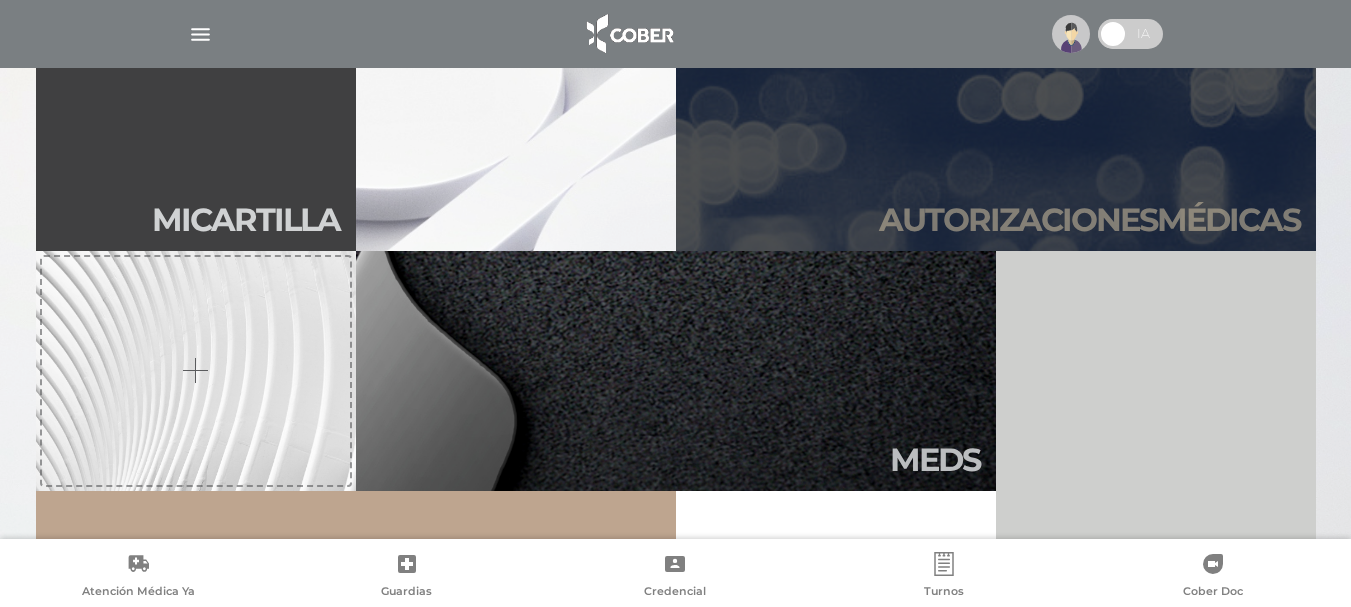 click on "Autori zaciones  médicas" at bounding box center (1089, 220) 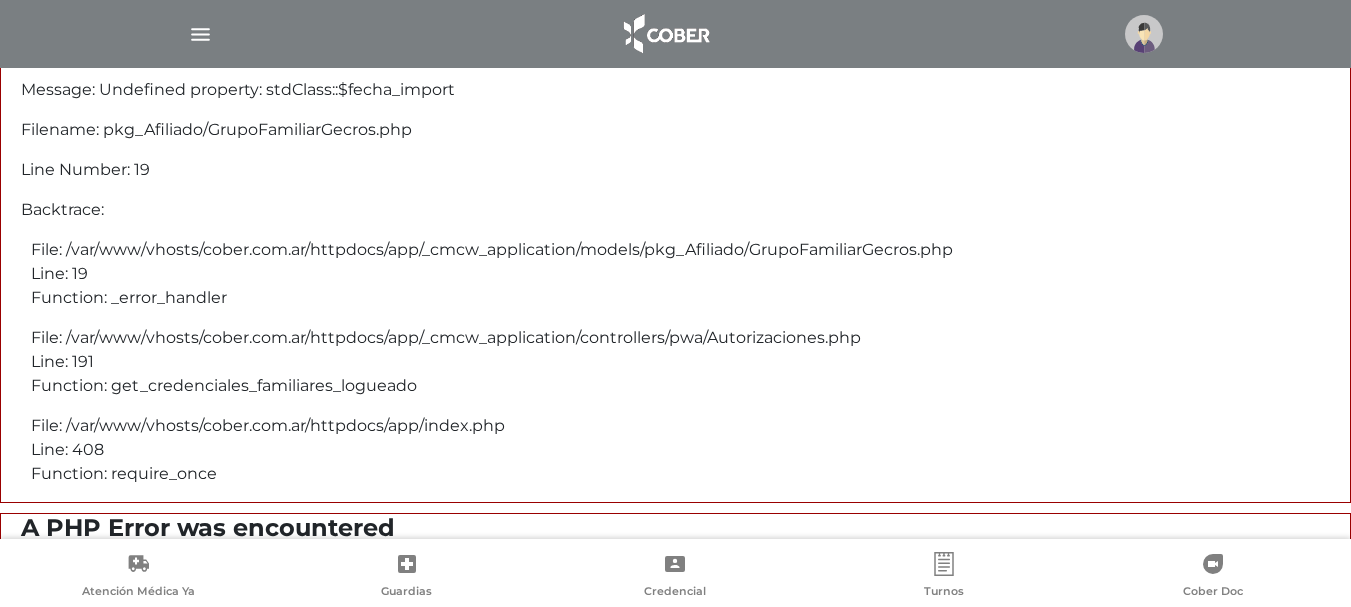 scroll, scrollTop: 0, scrollLeft: 0, axis: both 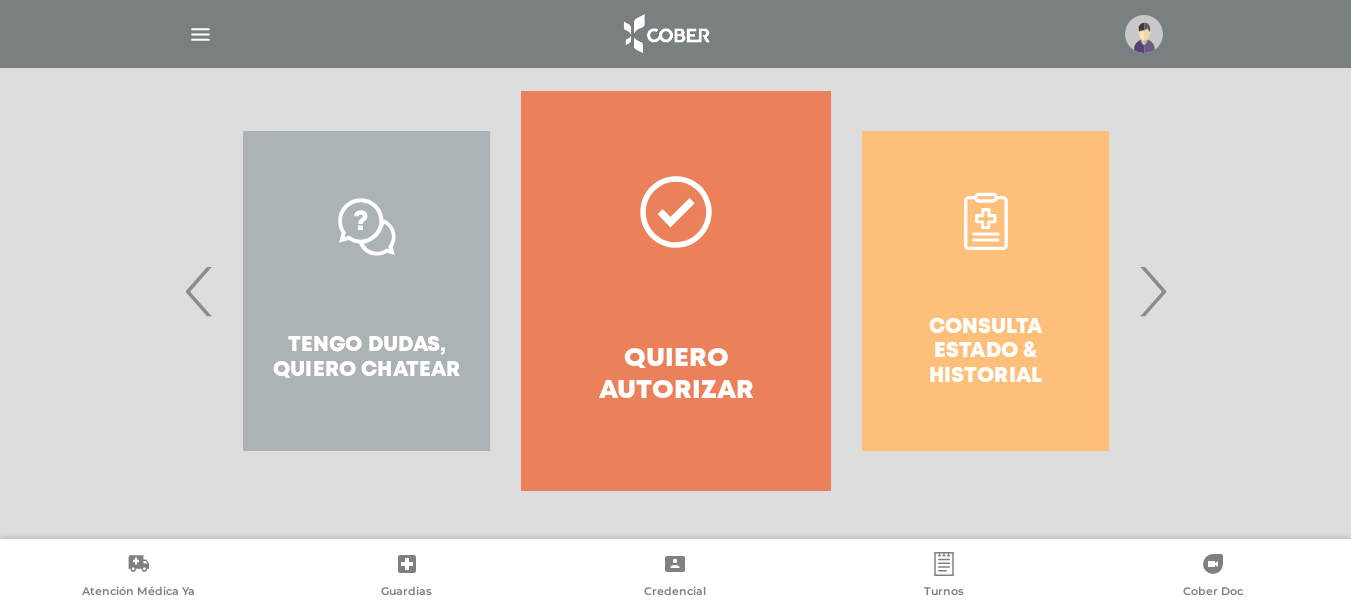 click on "Quiero autorizar" at bounding box center [675, 375] 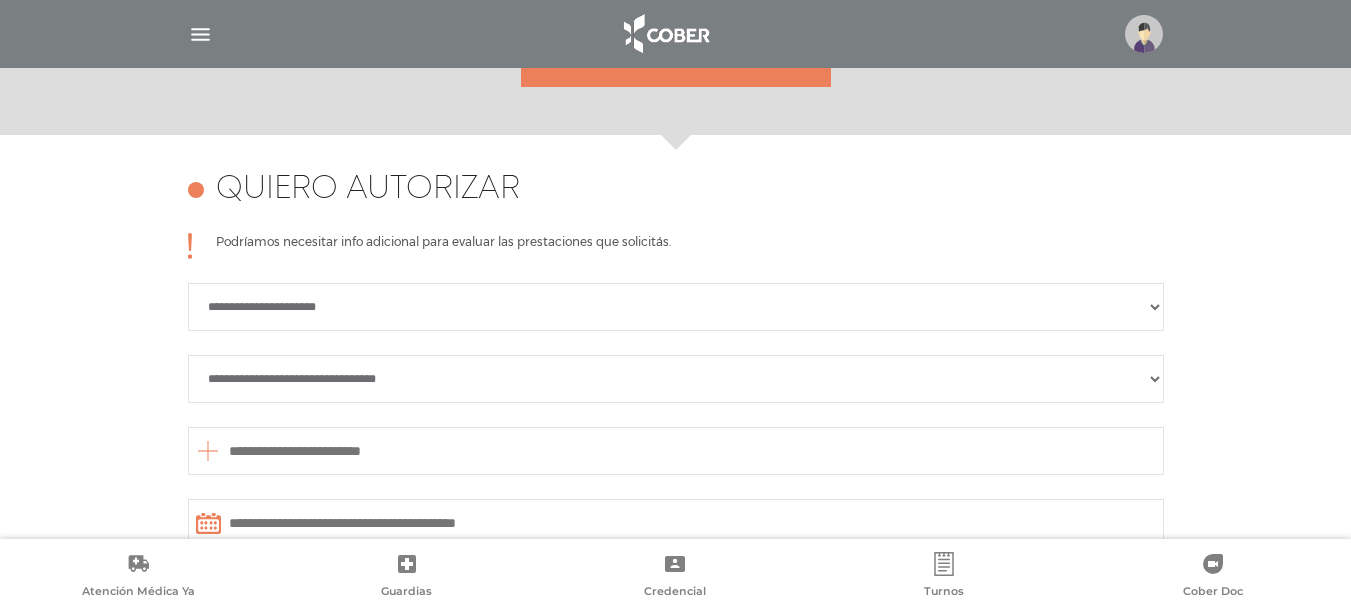 scroll, scrollTop: 3555, scrollLeft: 0, axis: vertical 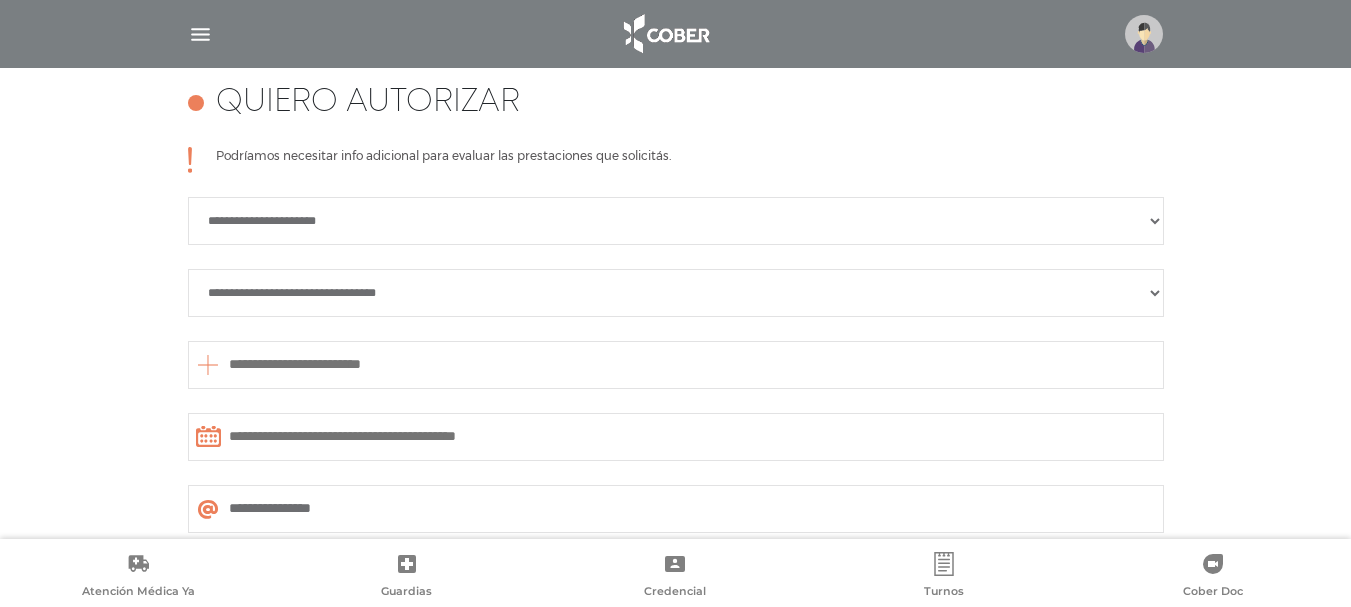 click on "**********" at bounding box center [676, 221] 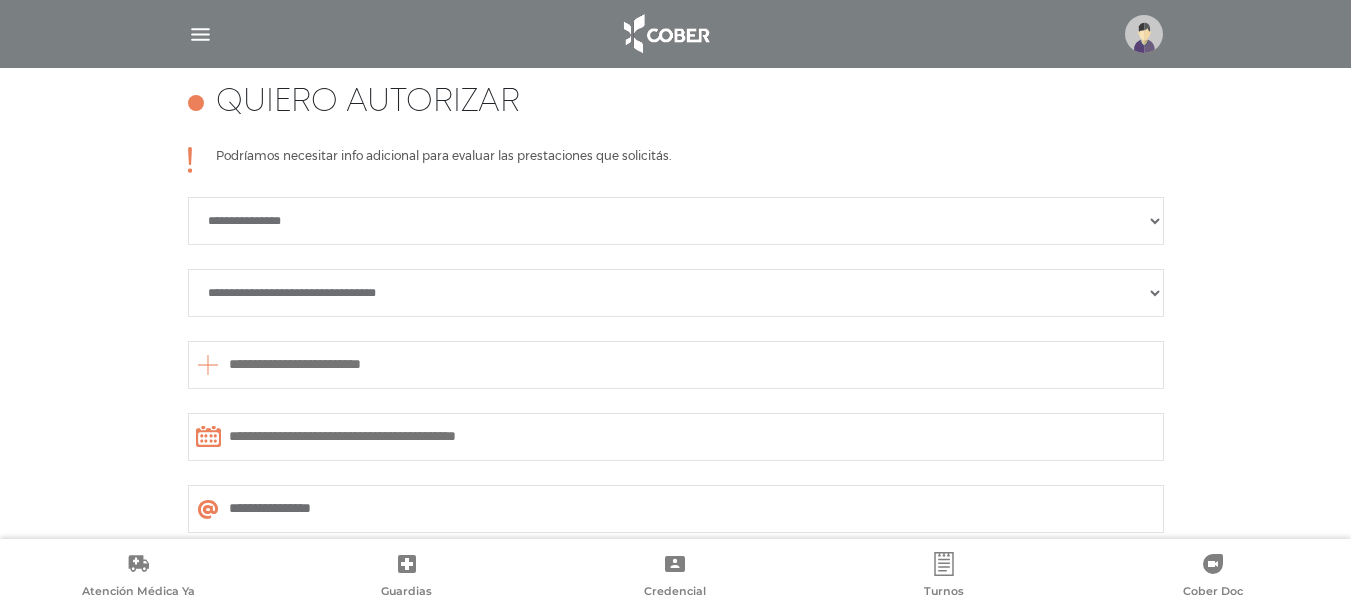 click on "**********" at bounding box center (676, 221) 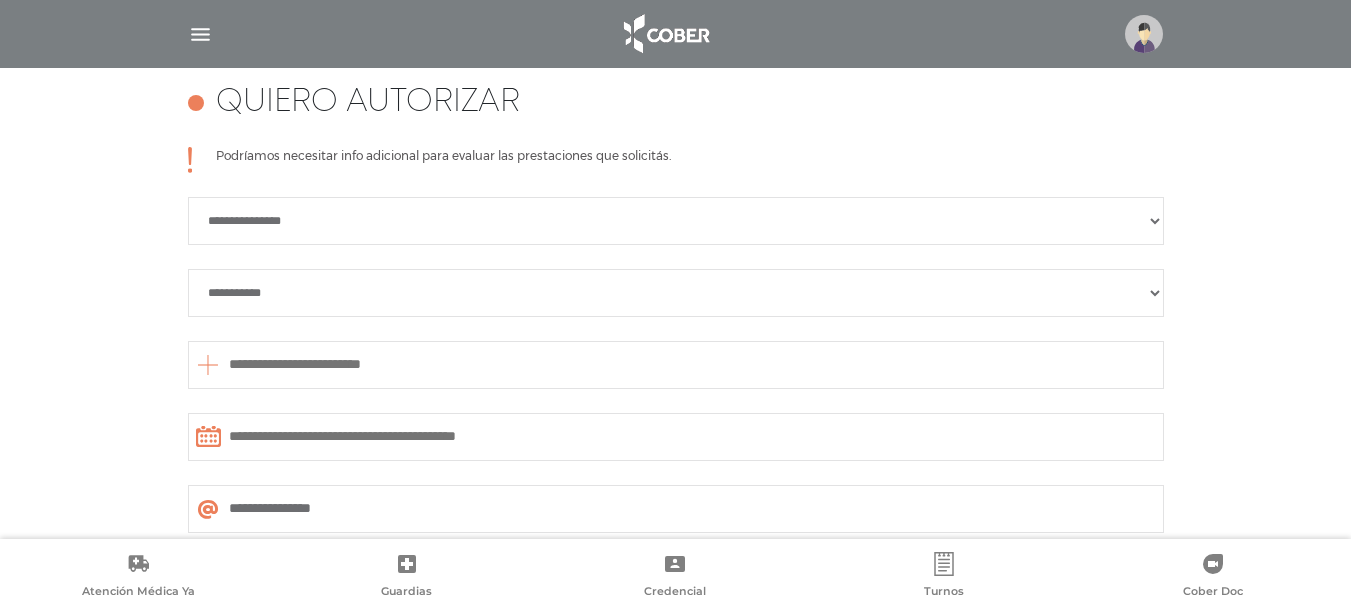 click on "**********" at bounding box center [676, 293] 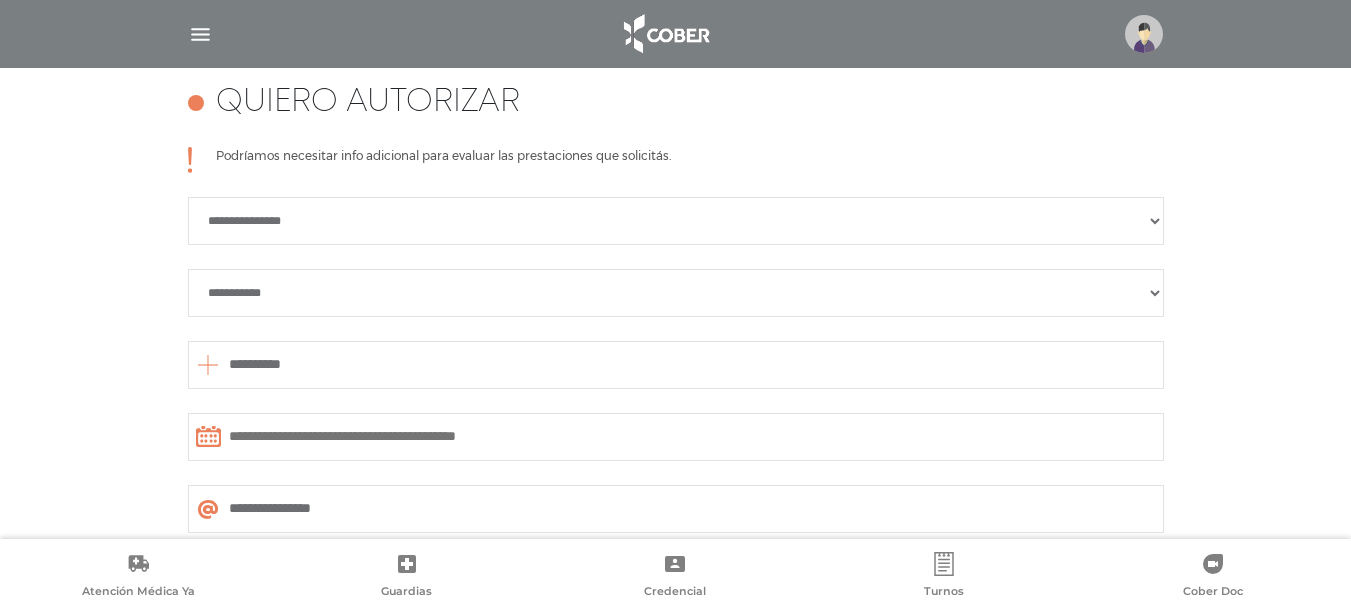 type on "**********" 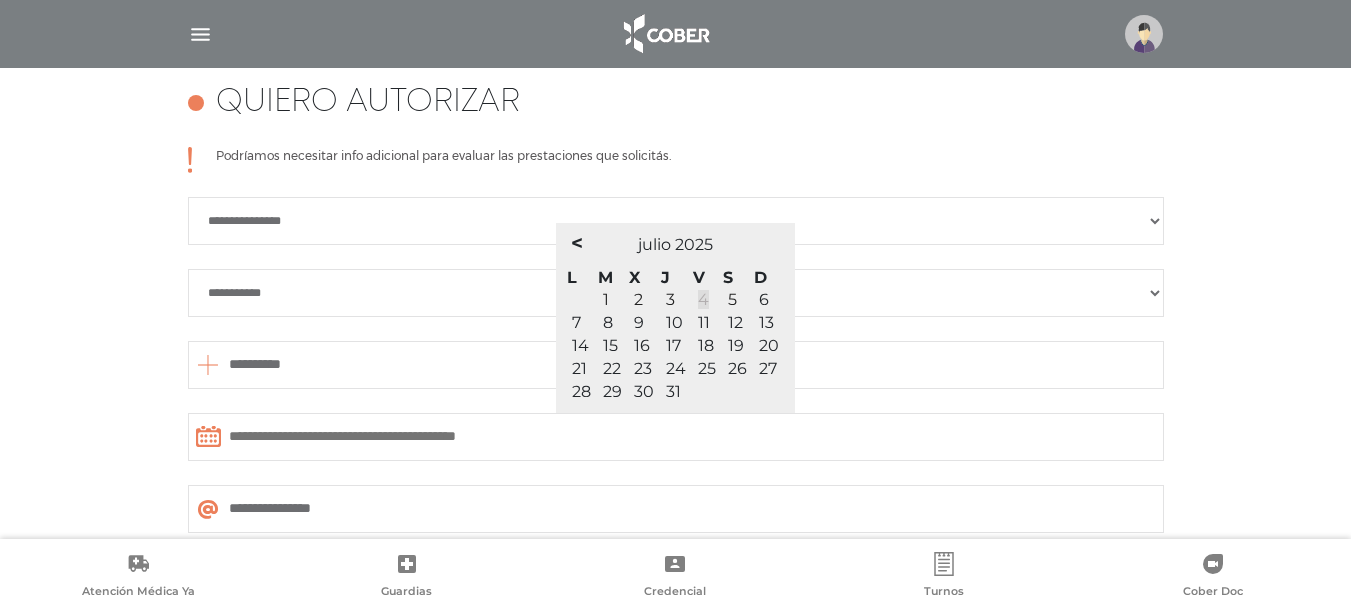 click on "4" at bounding box center [703, 299] 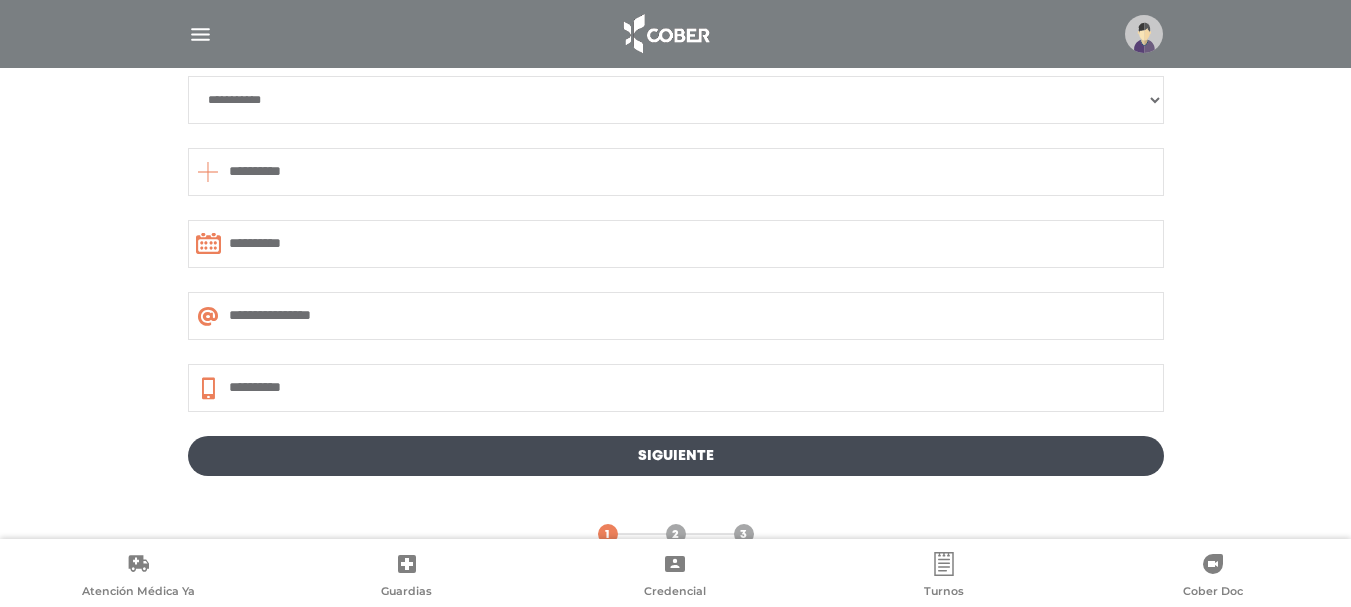 scroll, scrollTop: 3772, scrollLeft: 0, axis: vertical 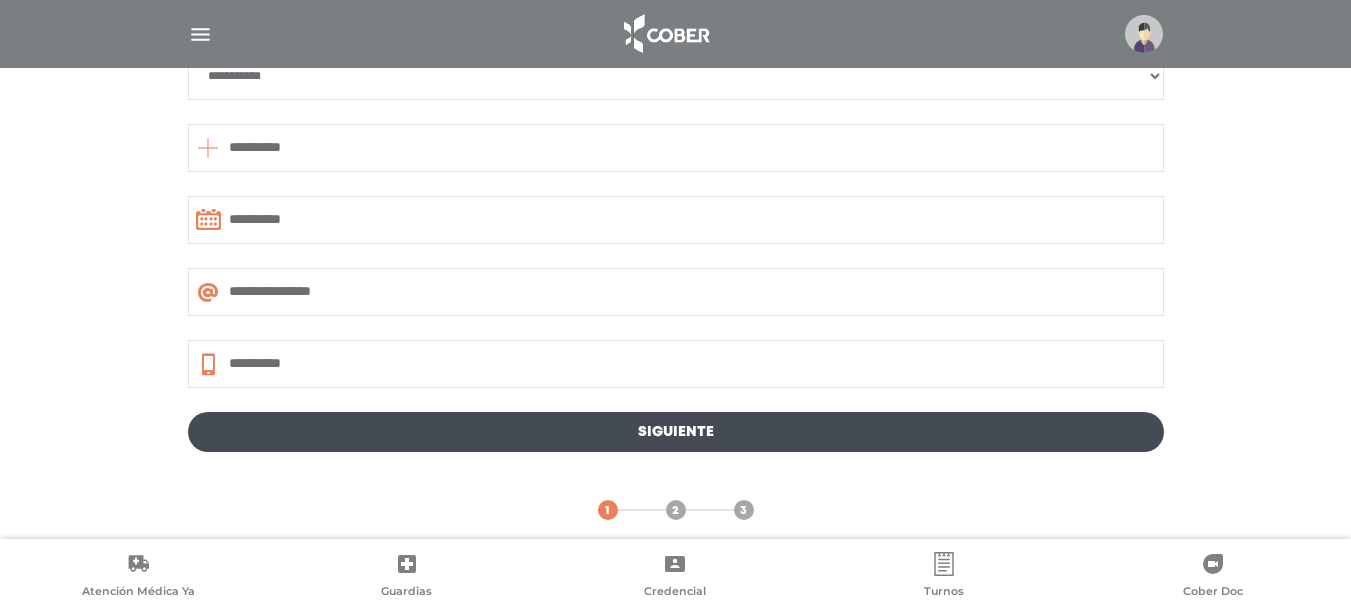 click on "Siguiente" at bounding box center [676, 432] 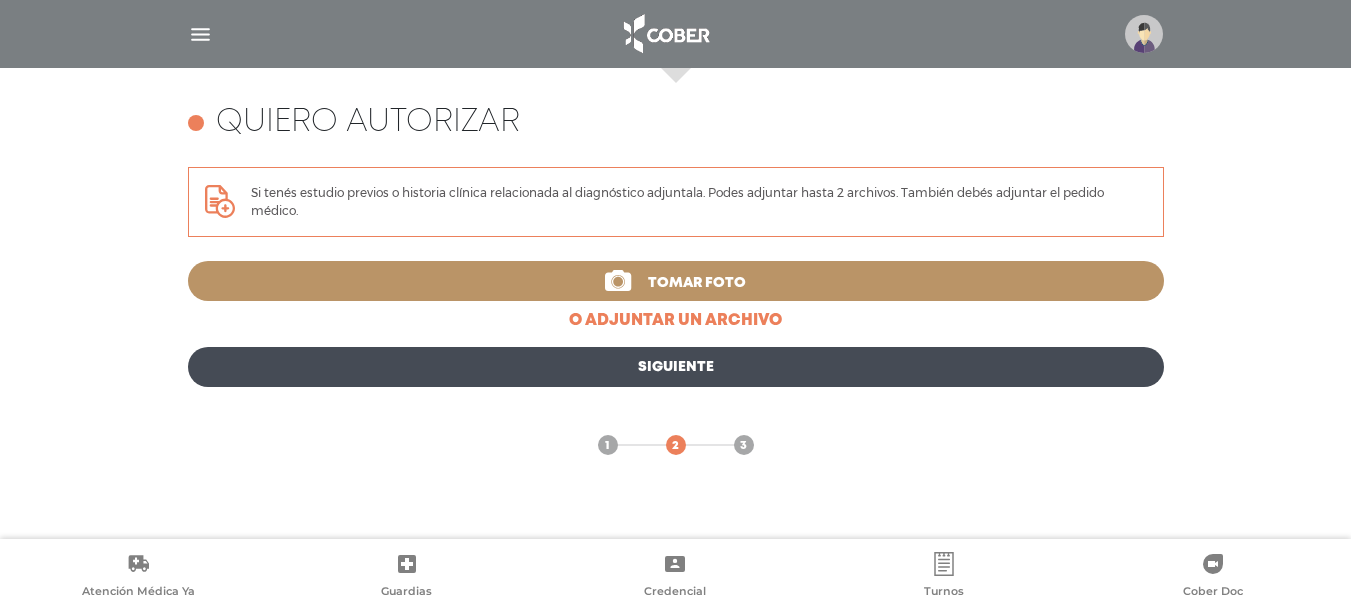 scroll, scrollTop: 3470, scrollLeft: 0, axis: vertical 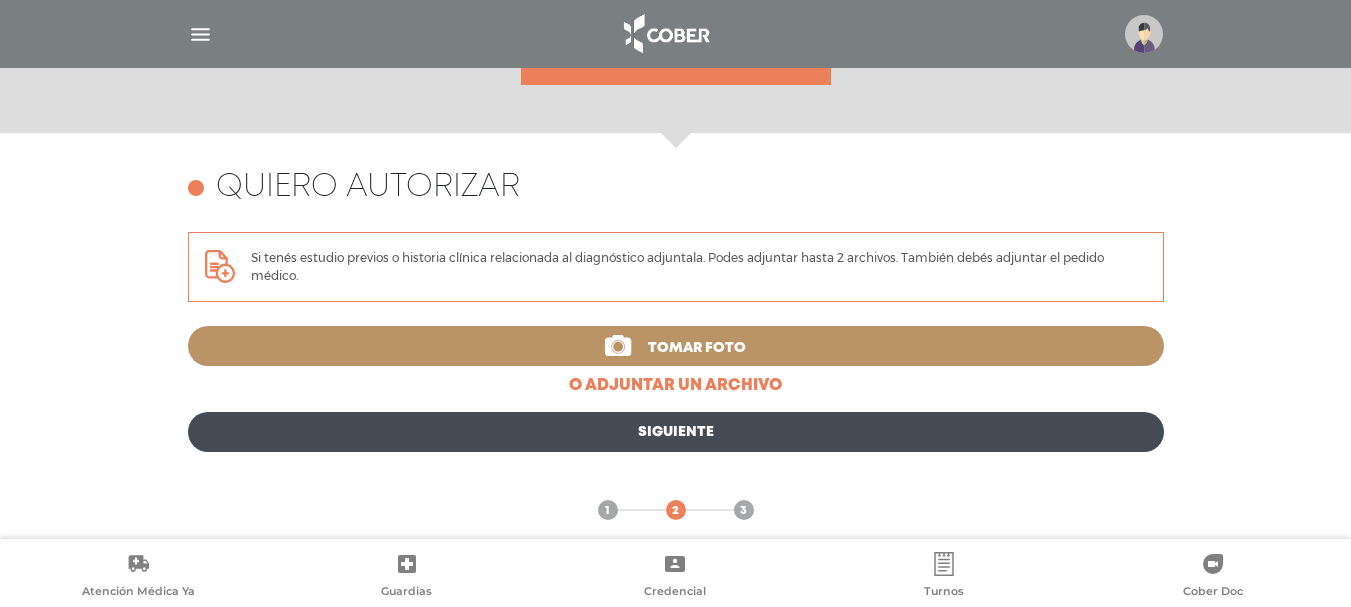 click on "Siguiente" at bounding box center [676, 432] 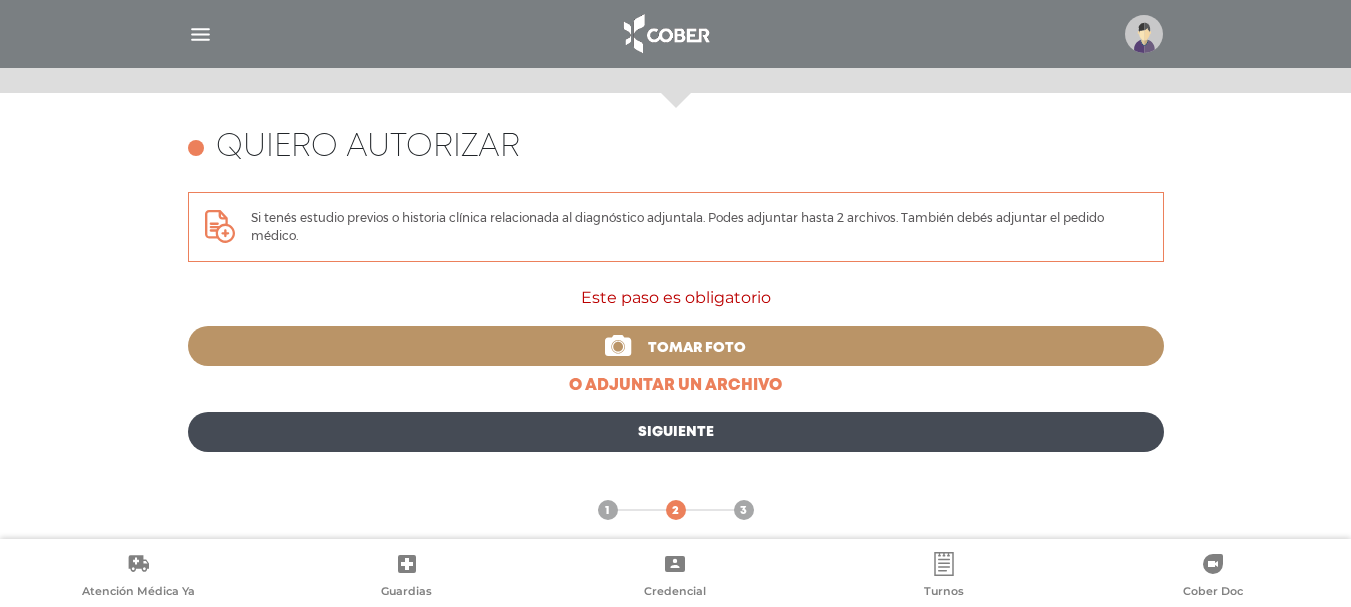 click on "Tomar foto" at bounding box center [697, 348] 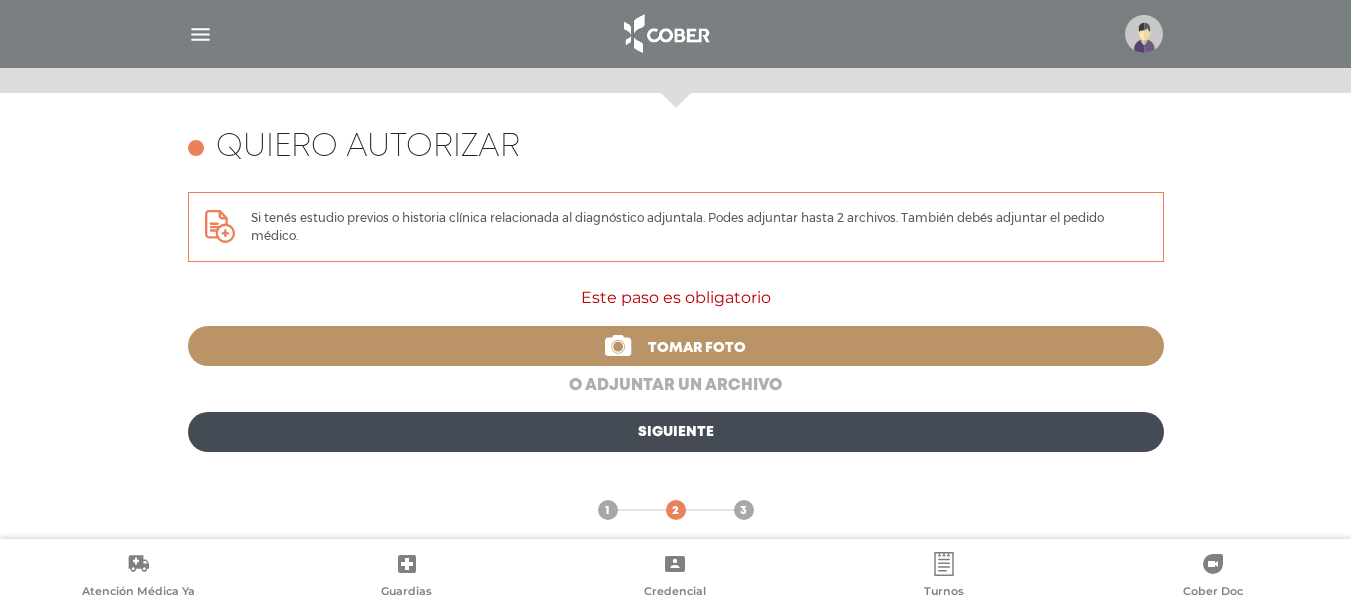 click on "o adjuntar un archivo" at bounding box center [676, 386] 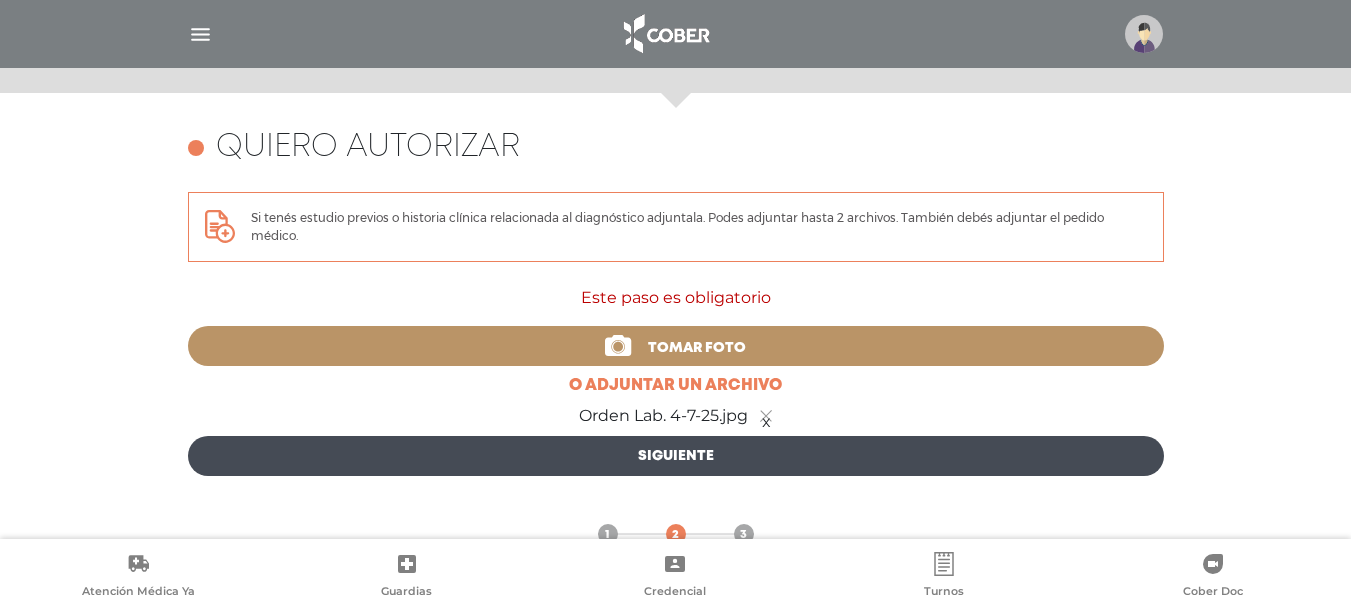 click on "Siguiente" at bounding box center (676, 456) 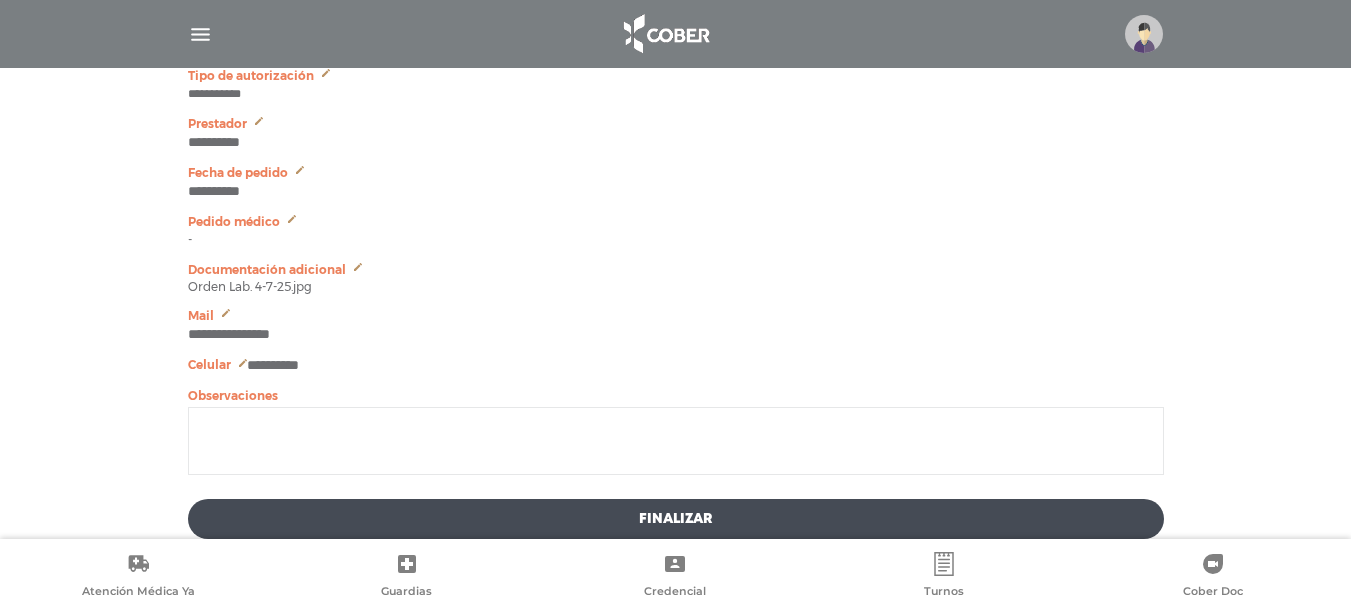 scroll, scrollTop: 3761, scrollLeft: 0, axis: vertical 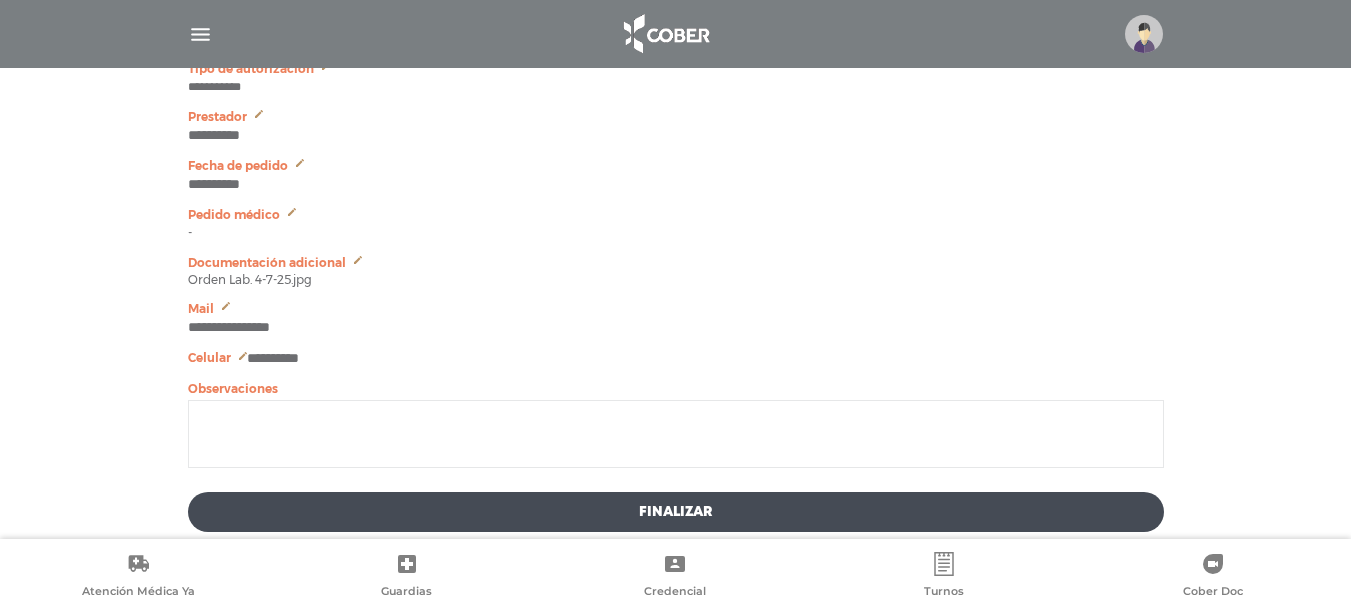 click on "Finalizar" at bounding box center (676, 512) 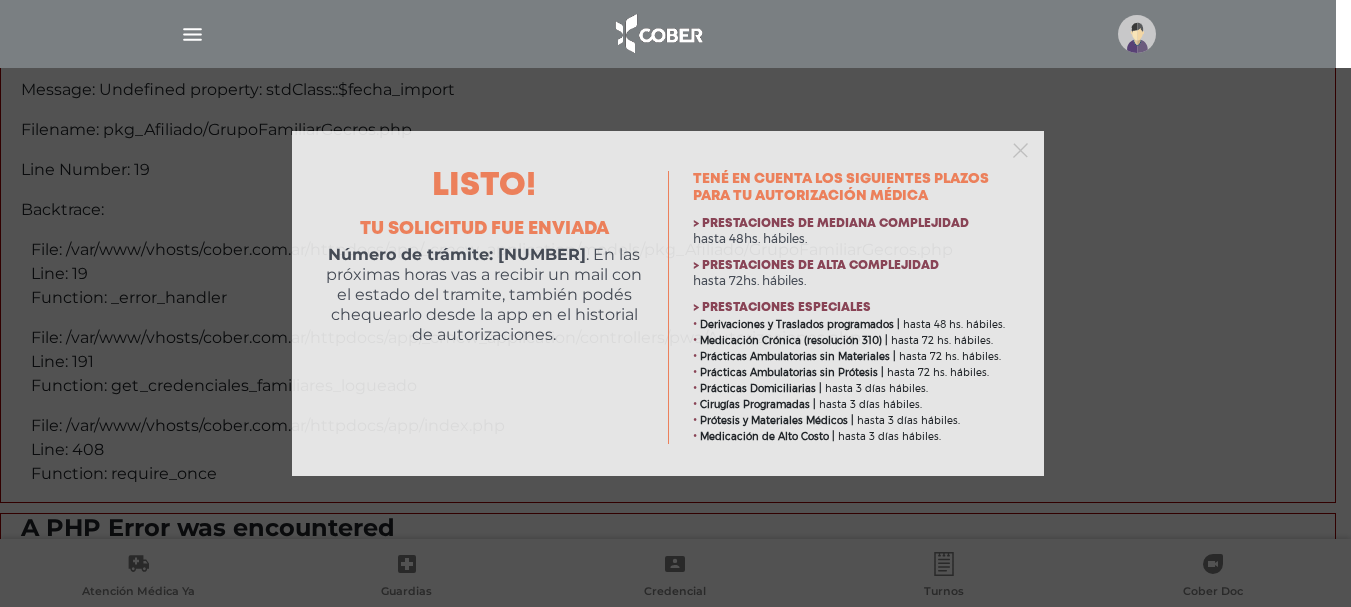 scroll, scrollTop: 0, scrollLeft: 0, axis: both 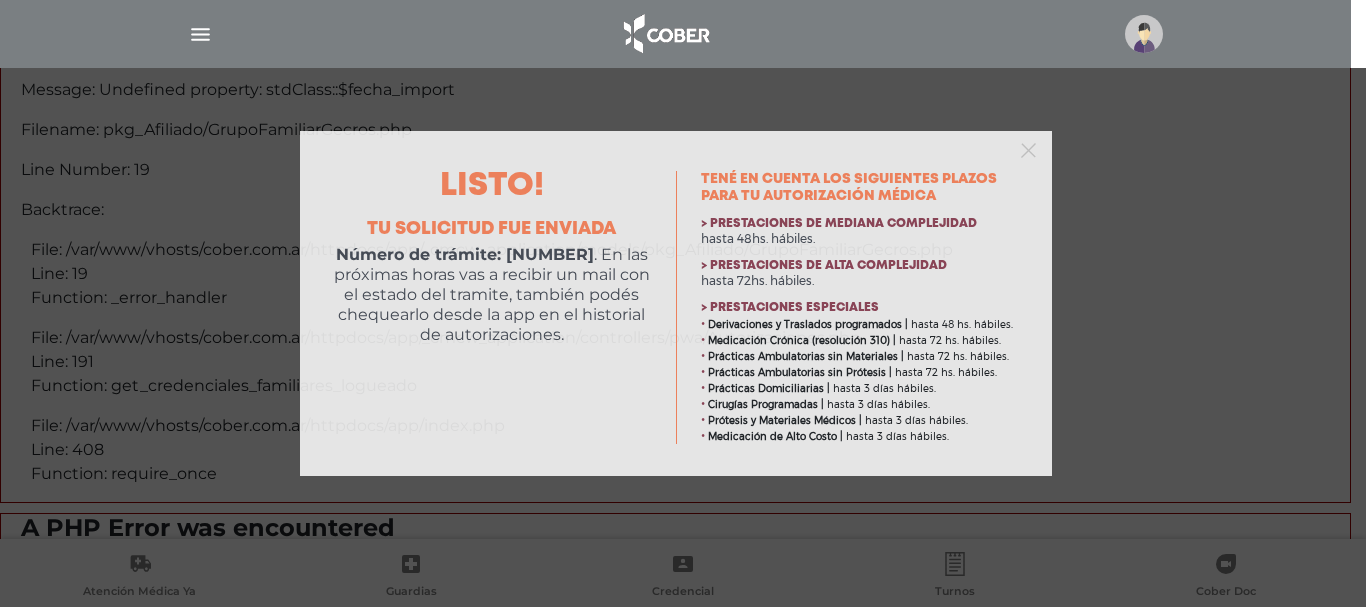 click on "Listo!
Tu solicitud fue enviada
Número de trámite: [NUMBER] .  En las próximas horas vas a recibir un mail con el estado del tramite, también podés chequearlo desde la app en el historial de autorizaciones.
Consultá plazos estimados
Tené en cuenta los siguientes plazos para tu autorización médica
> Prestaciones de mediana complejidad
hasta 48hs. hábiles." at bounding box center (683, 303) 